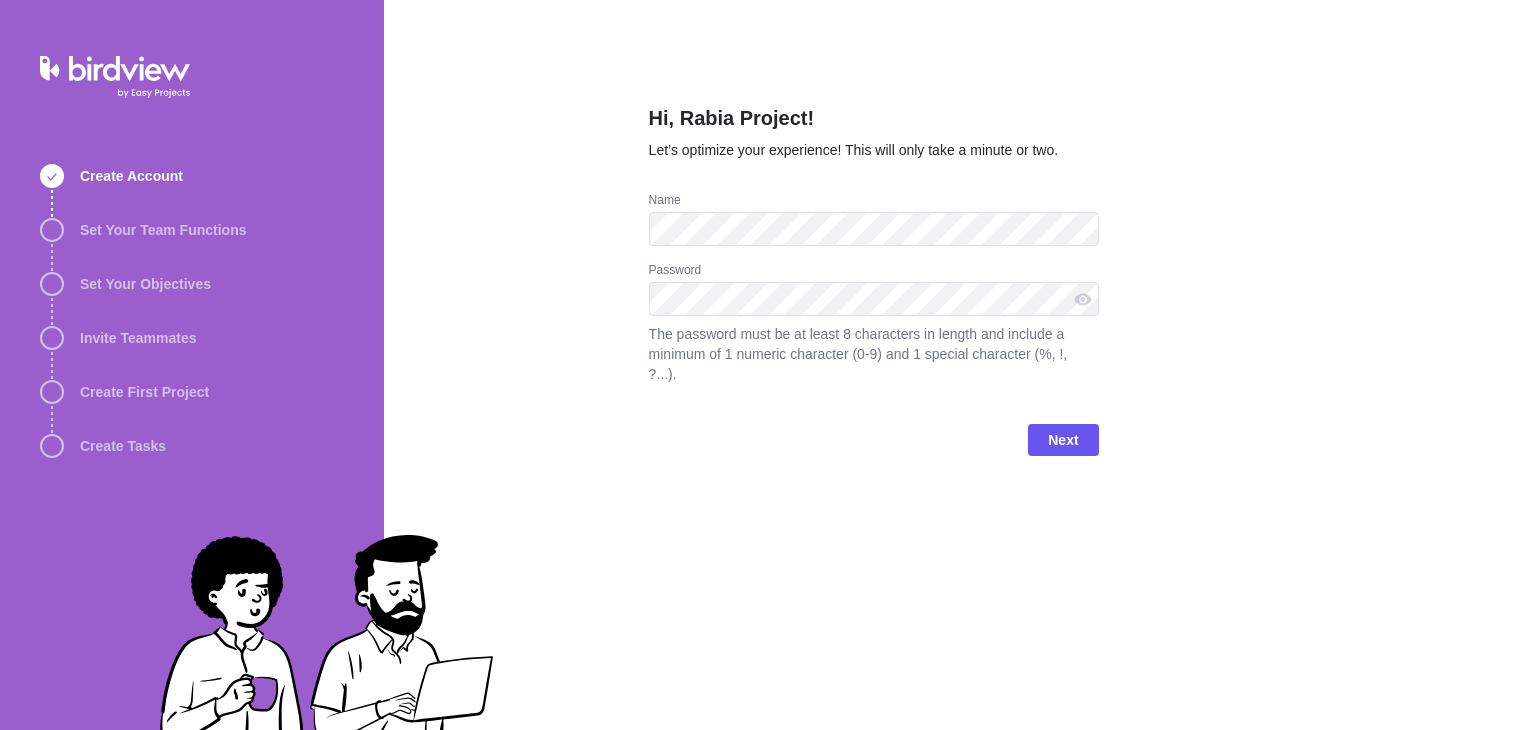 scroll, scrollTop: 0, scrollLeft: 0, axis: both 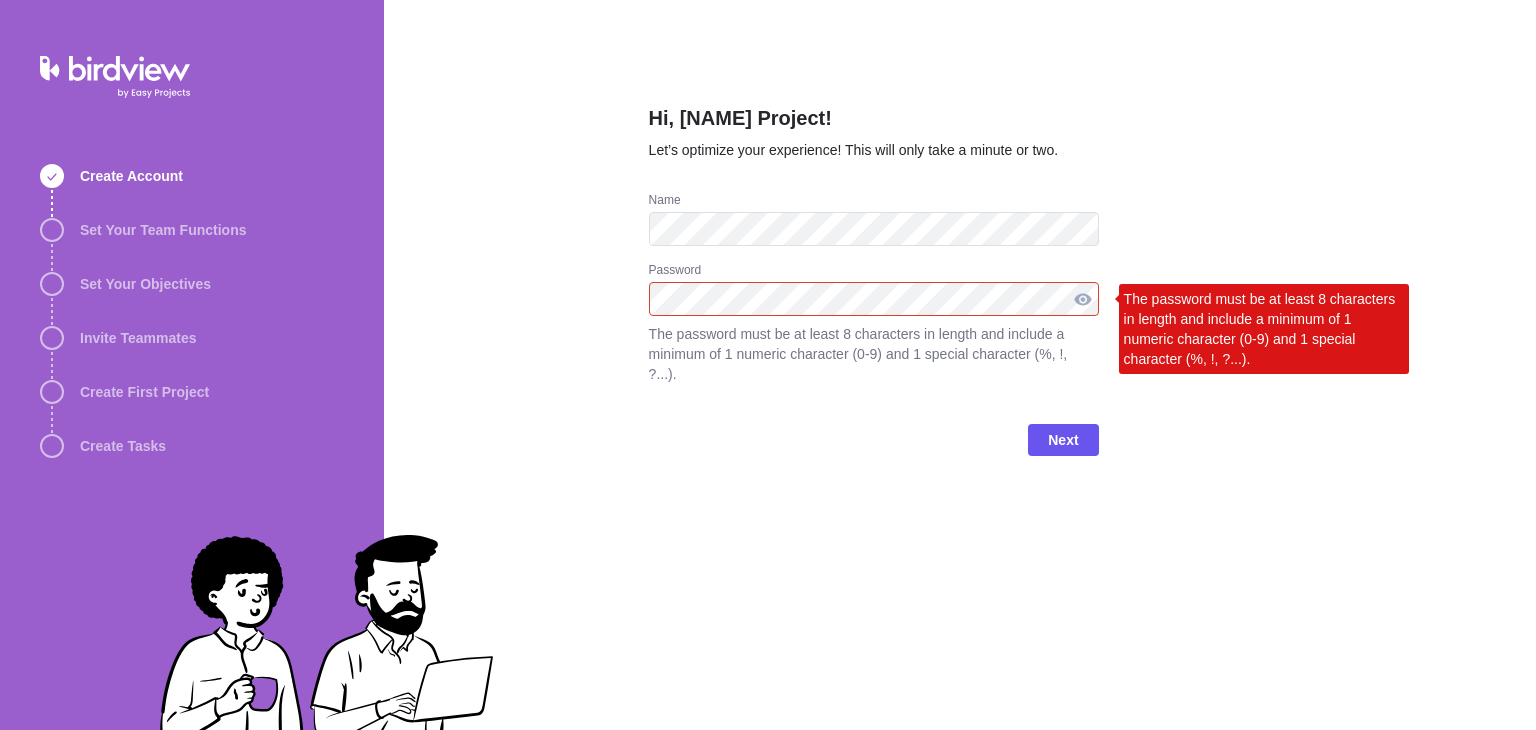click at bounding box center (1083, 299) 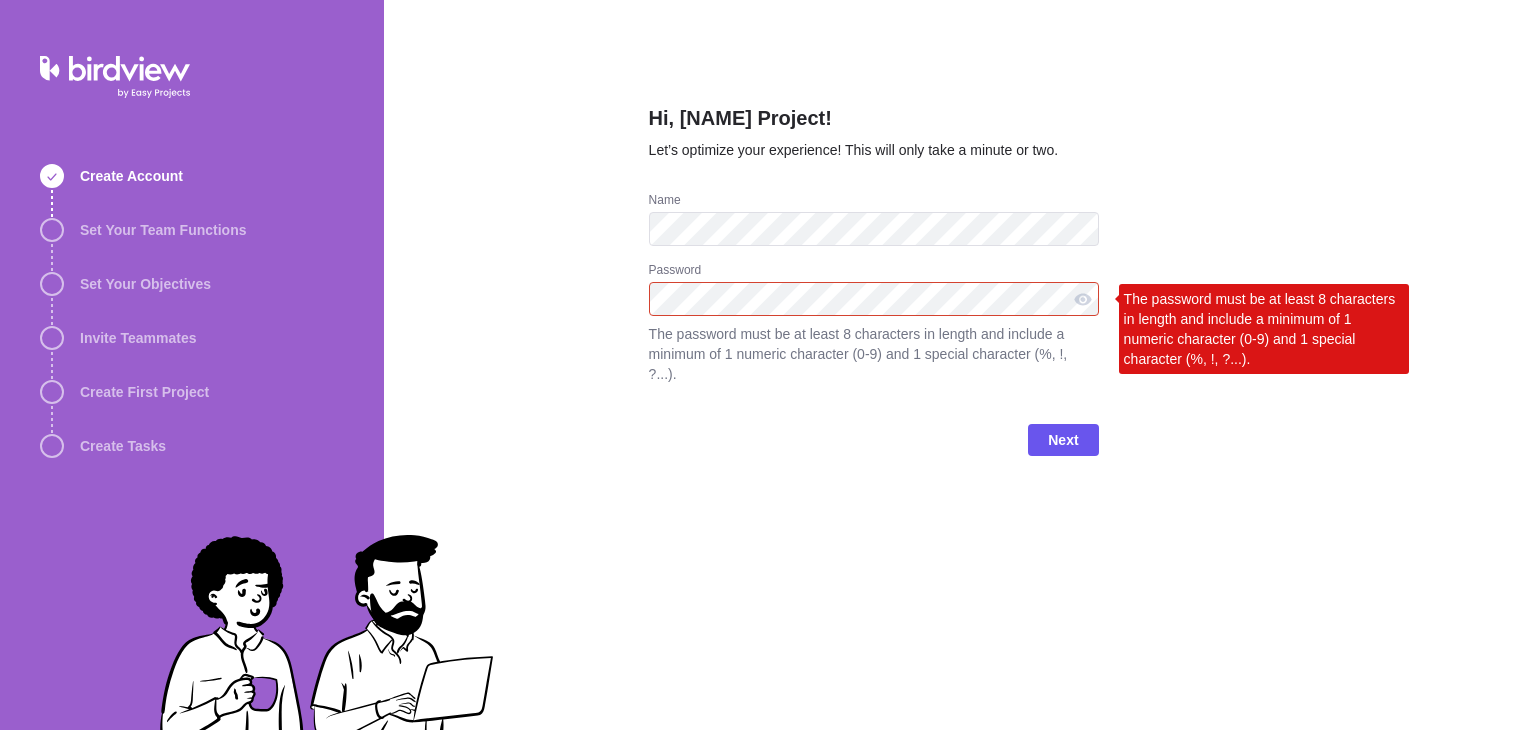 click on "Next" at bounding box center (874, 448) 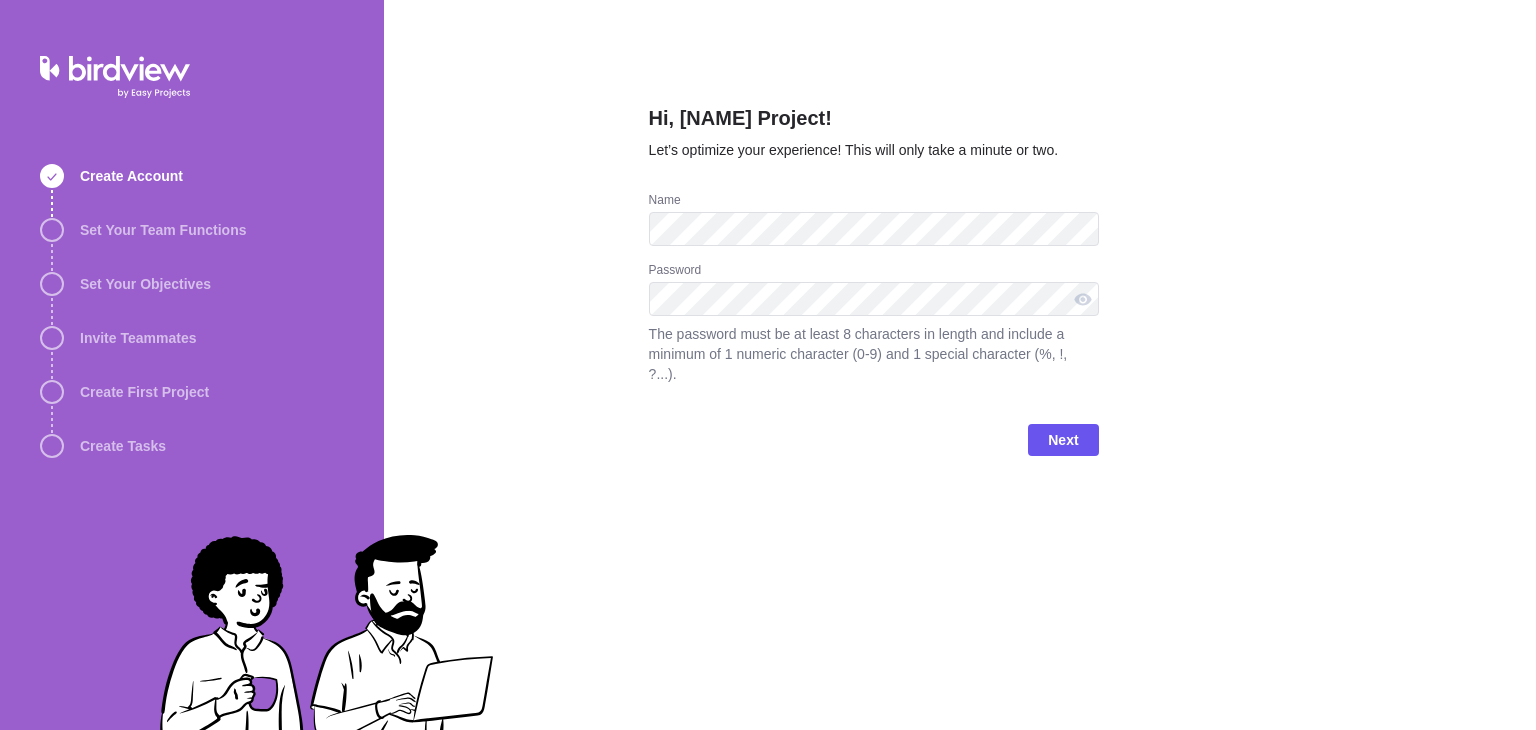 click on "Hi, Rabia Project! Let’s optimize your experience! This will only take a minute or two. Name Password The password must be at least 8 characters in length and include a minimum of 1 numeric character (0-9) and 1 special character (%, !, ?...). Next" at bounding box center [960, 365] 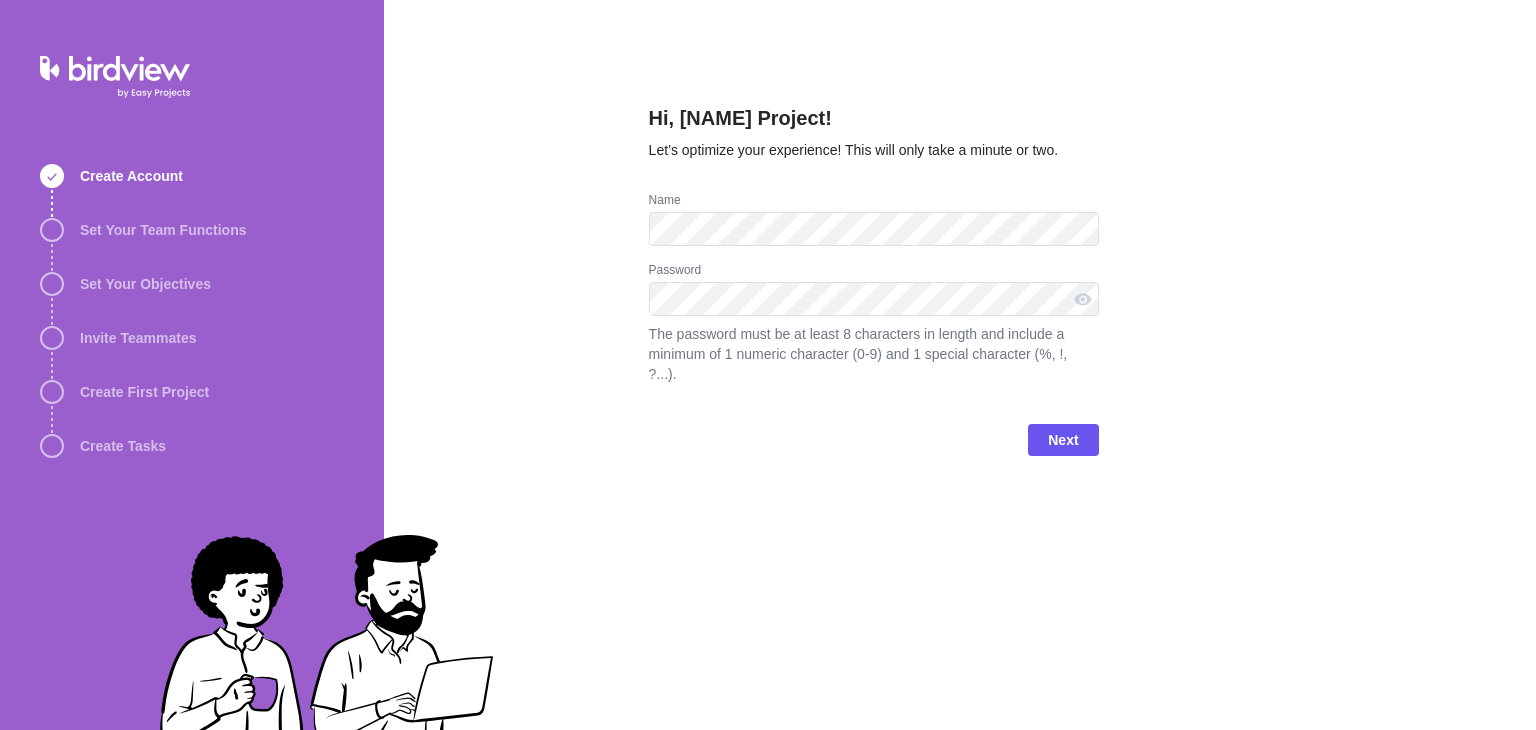 click on "Hi, Rabia Project! Let’s optimize your experience! This will only take a minute or two. Name Password The password must be at least 8 characters in length and include a minimum of 1 numeric character (0-9) and 1 special character (%, !, ?...). Next" at bounding box center (960, 365) 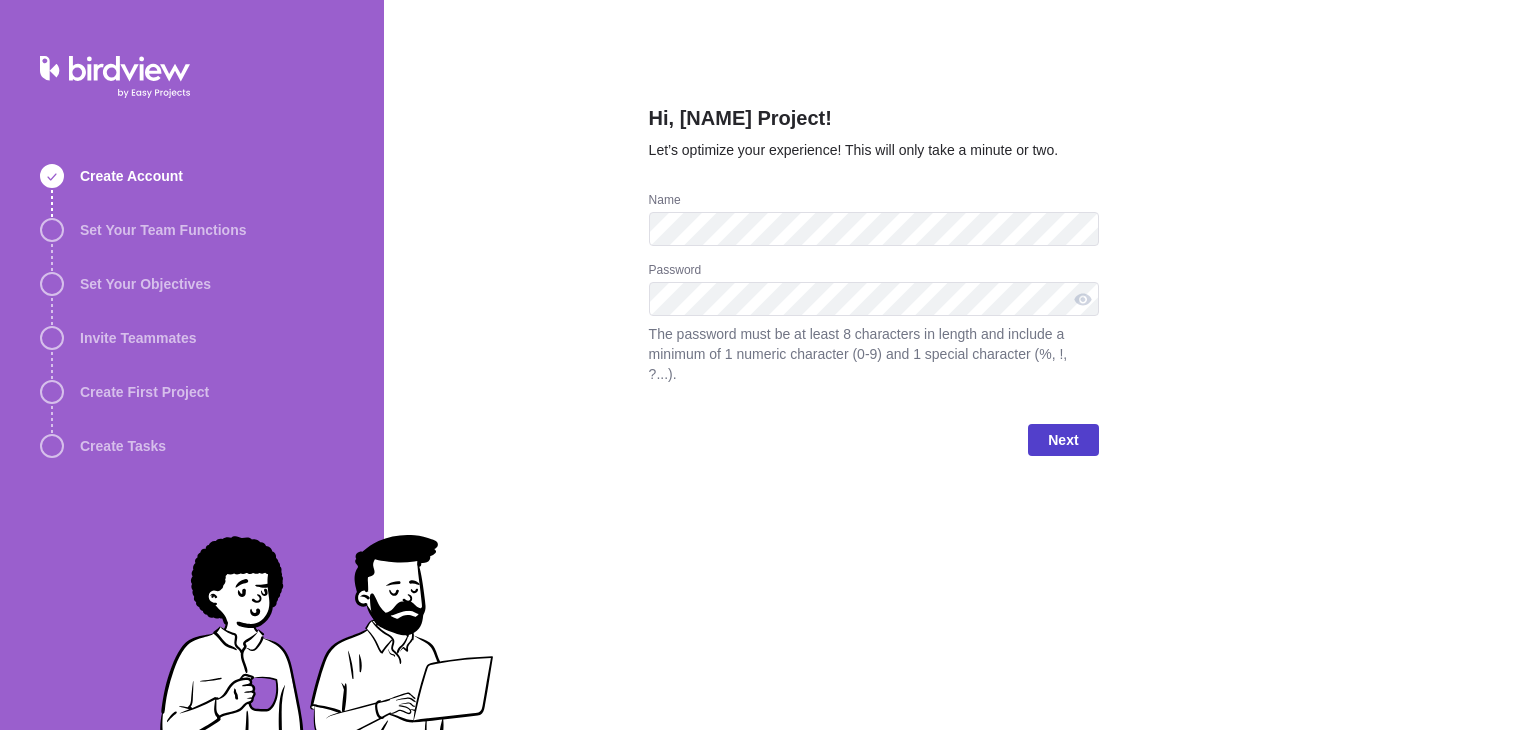 click on "Next" at bounding box center [1063, 440] 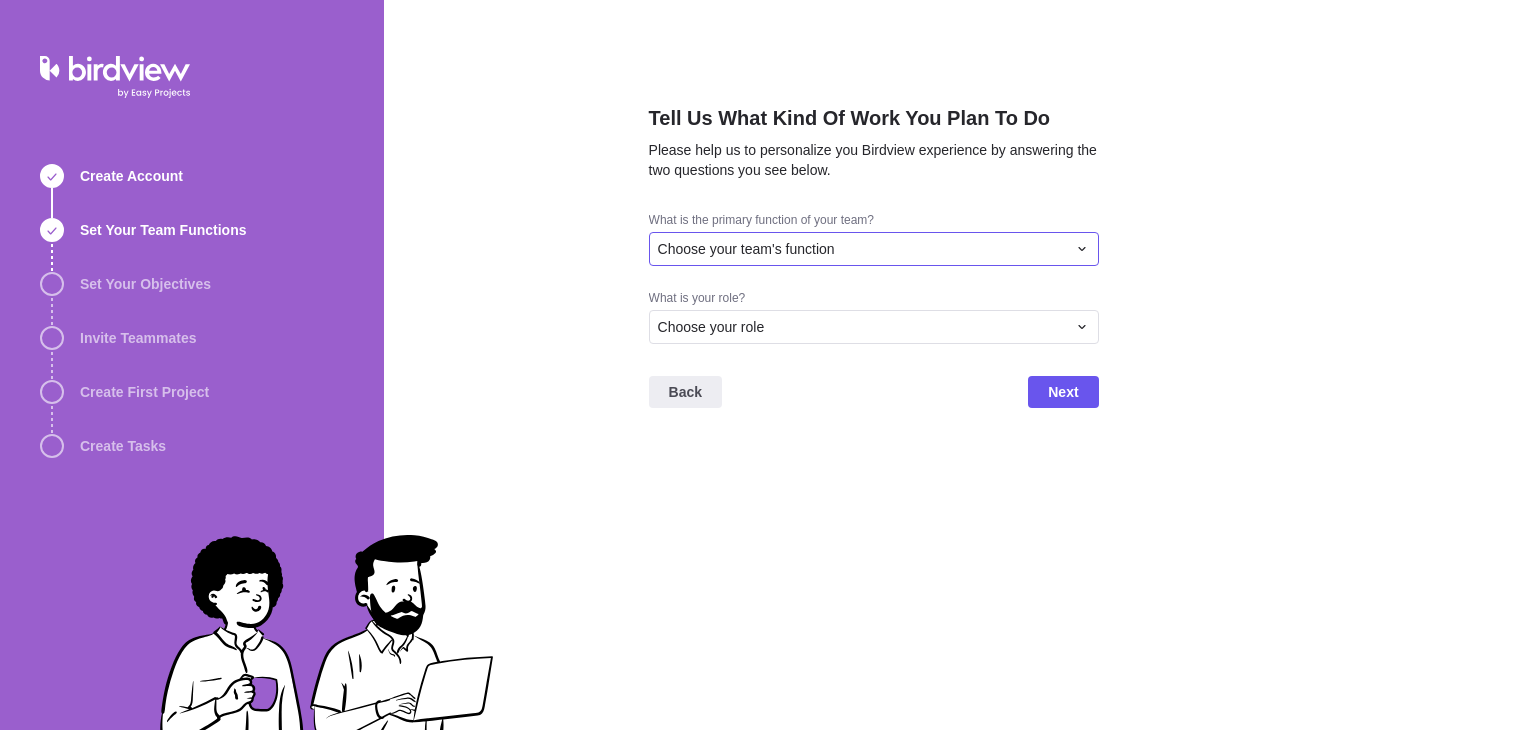 click on "Choose your team's function" at bounding box center (746, 249) 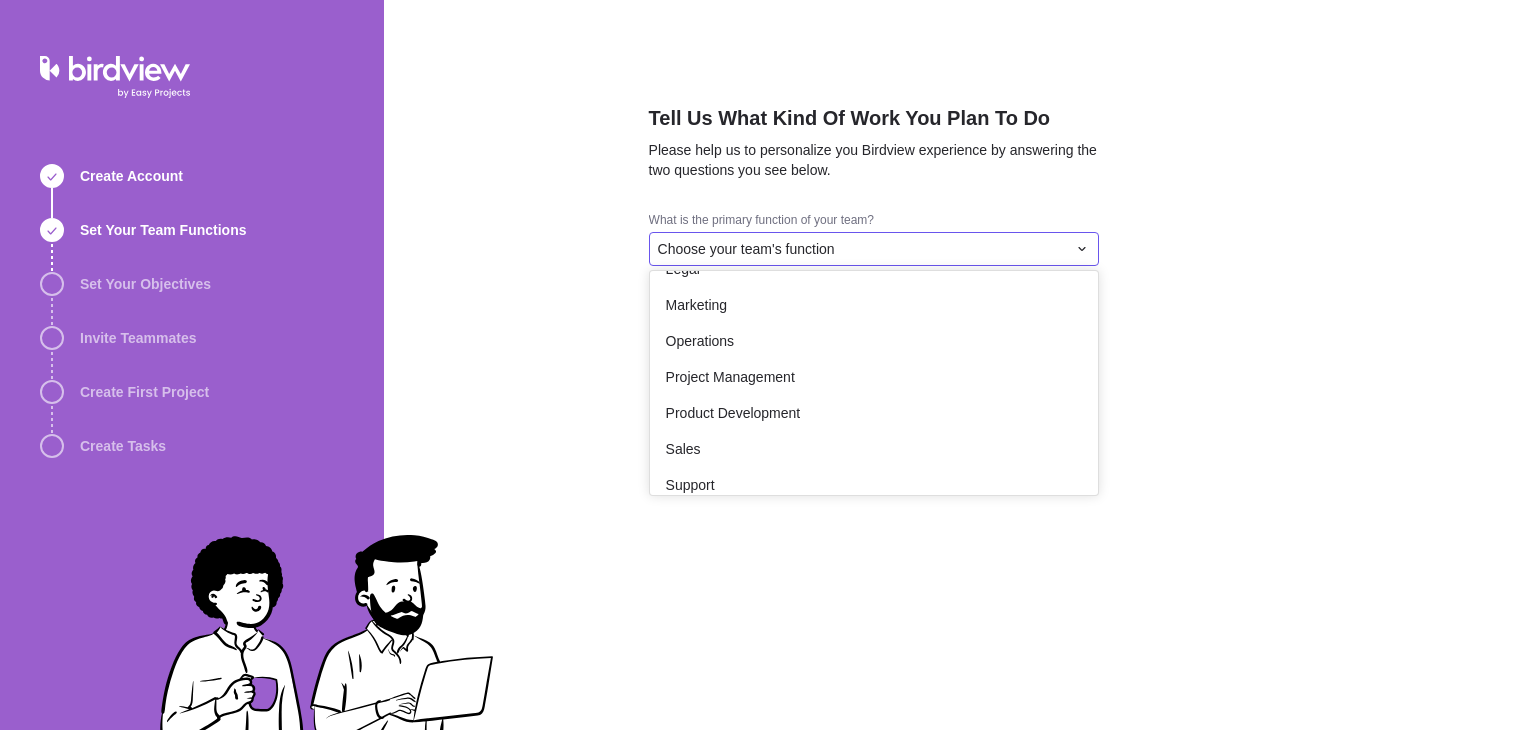 scroll, scrollTop: 293, scrollLeft: 0, axis: vertical 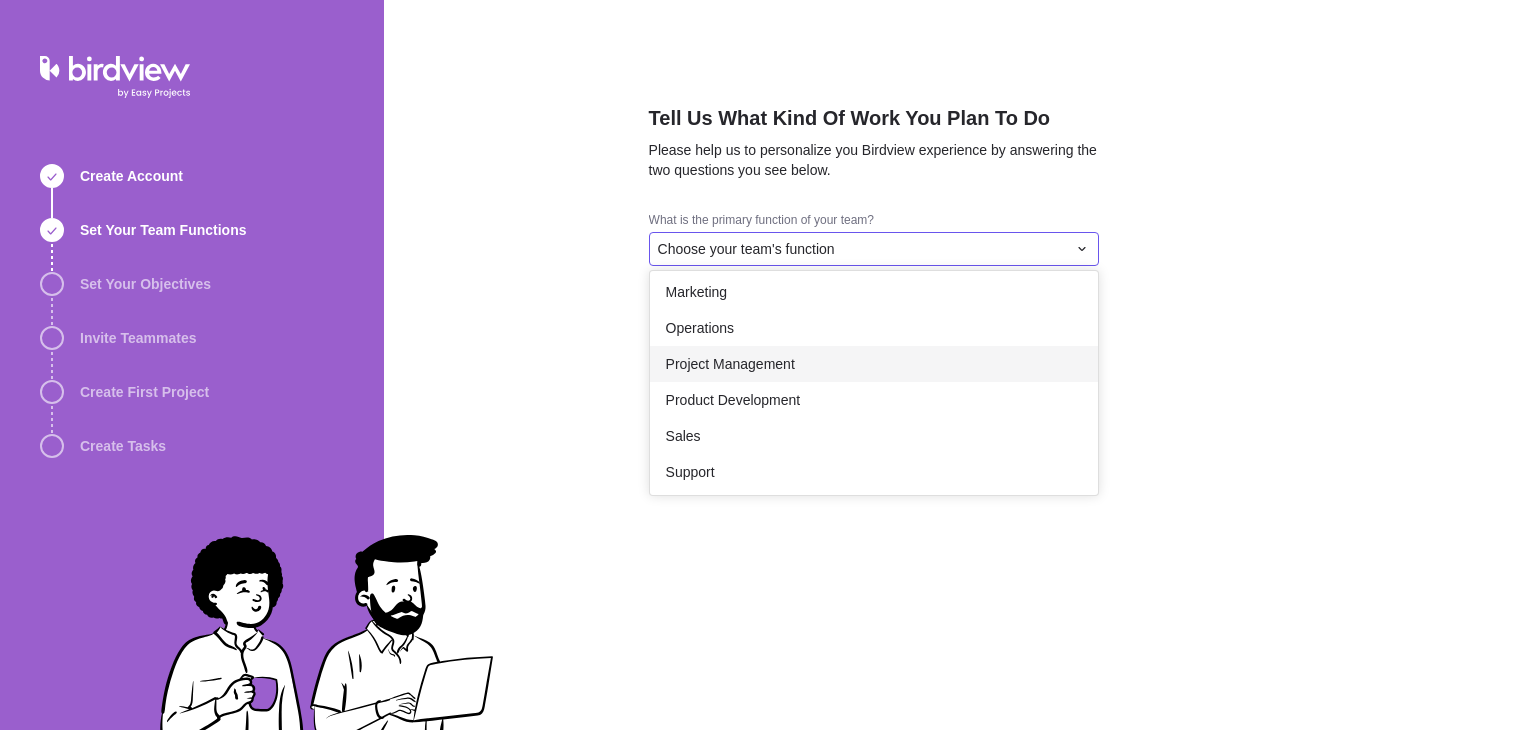 click on "Project Management" at bounding box center [874, 364] 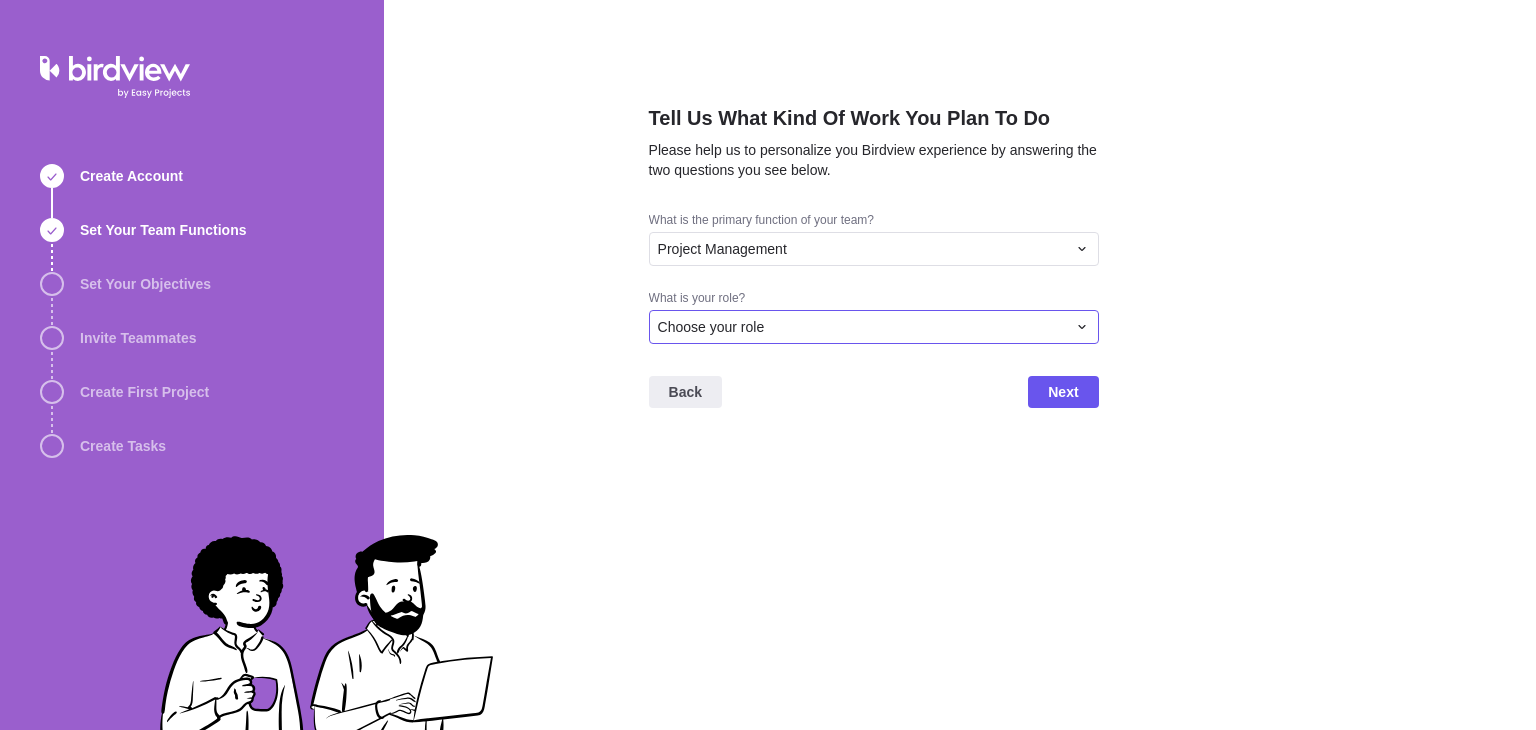 click on "Choose your role" at bounding box center (862, 327) 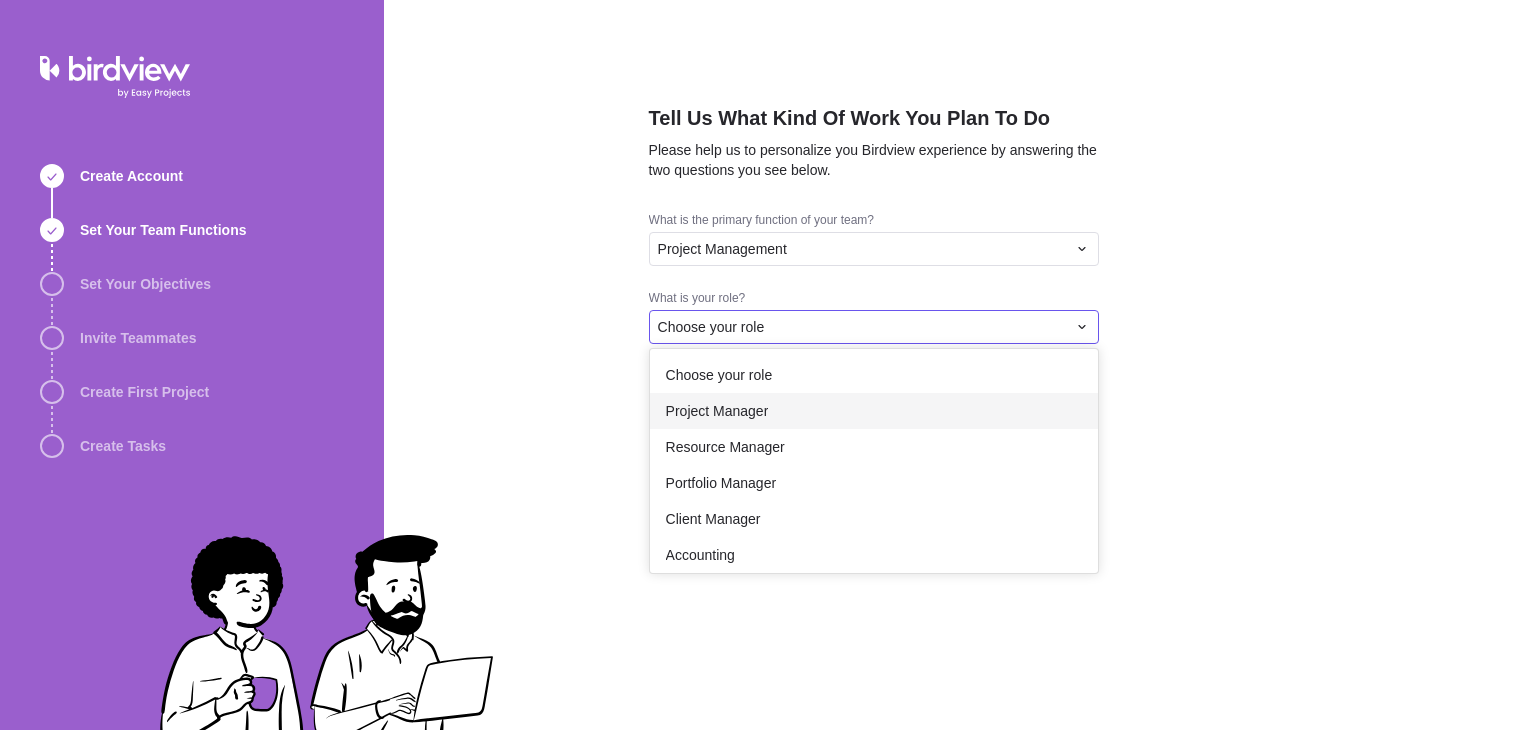 click on "Project Manager" at bounding box center [874, 411] 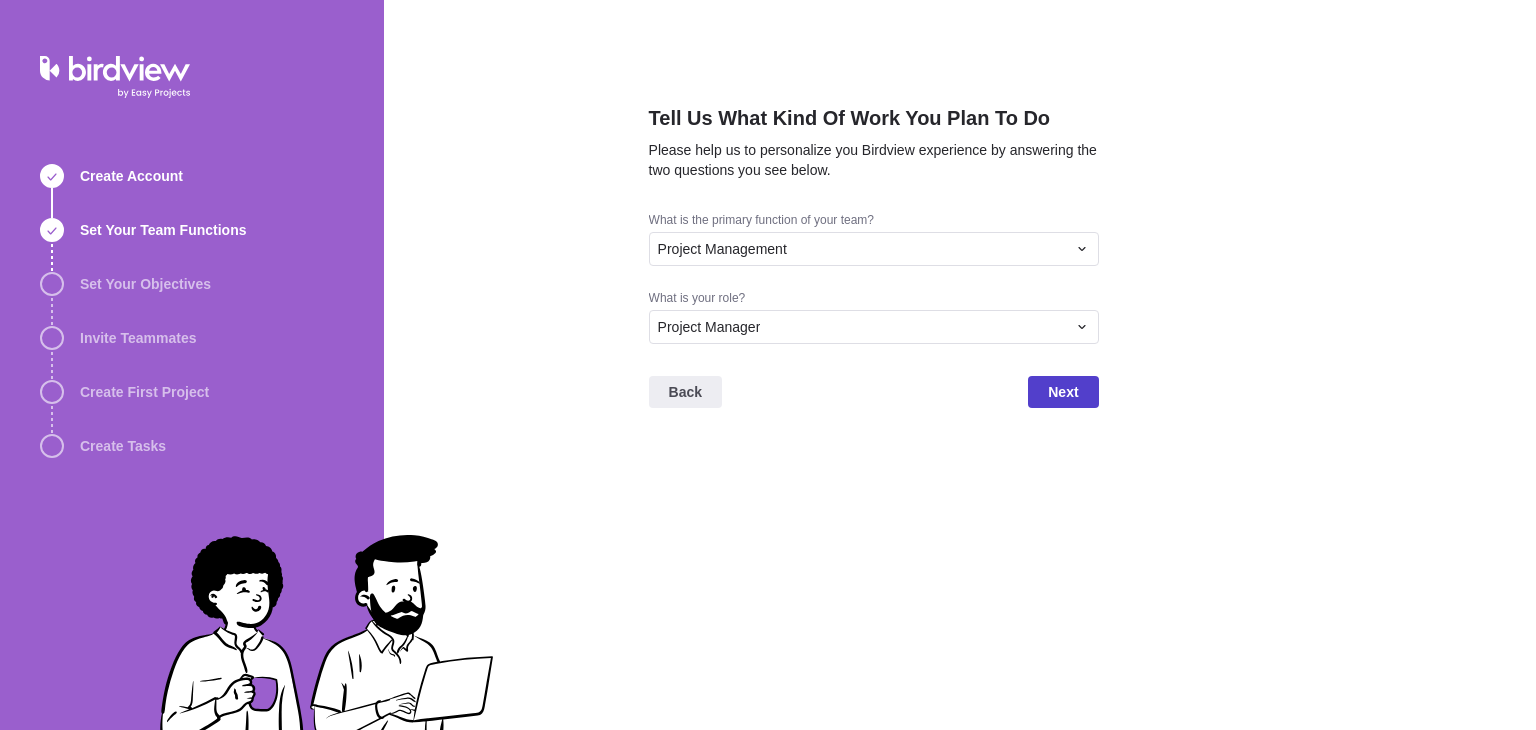 click on "Next" at bounding box center (1063, 392) 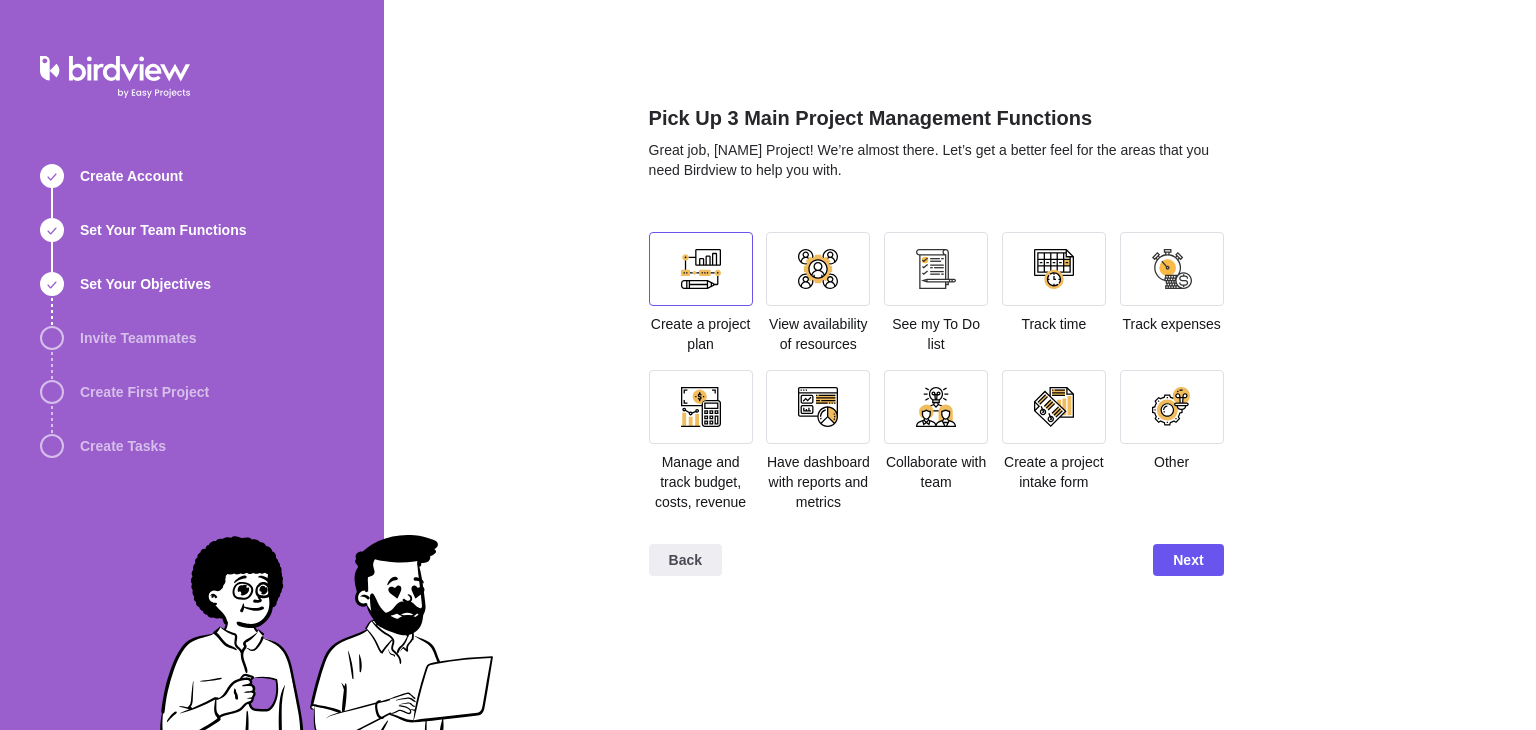 click at bounding box center (701, 269) 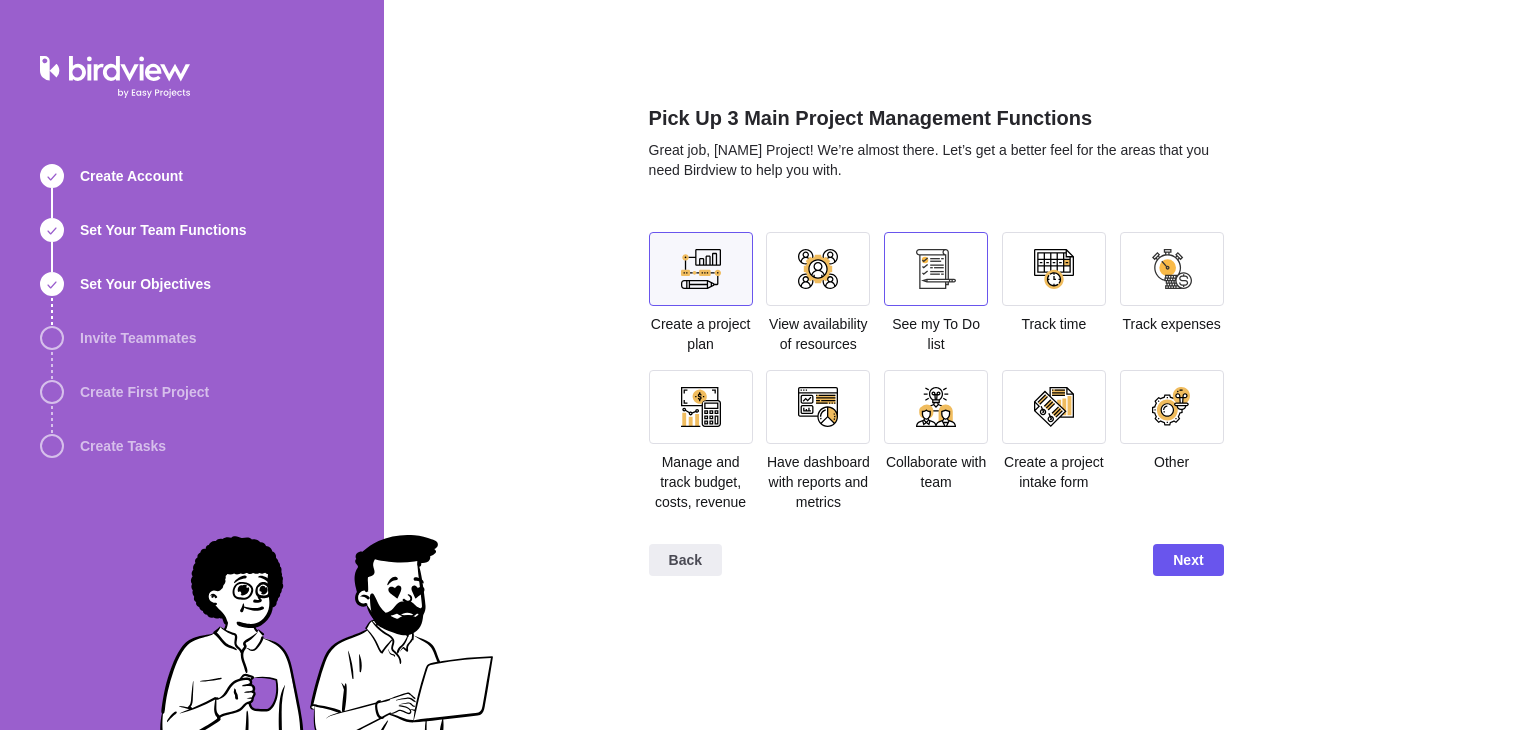 click at bounding box center (936, 269) 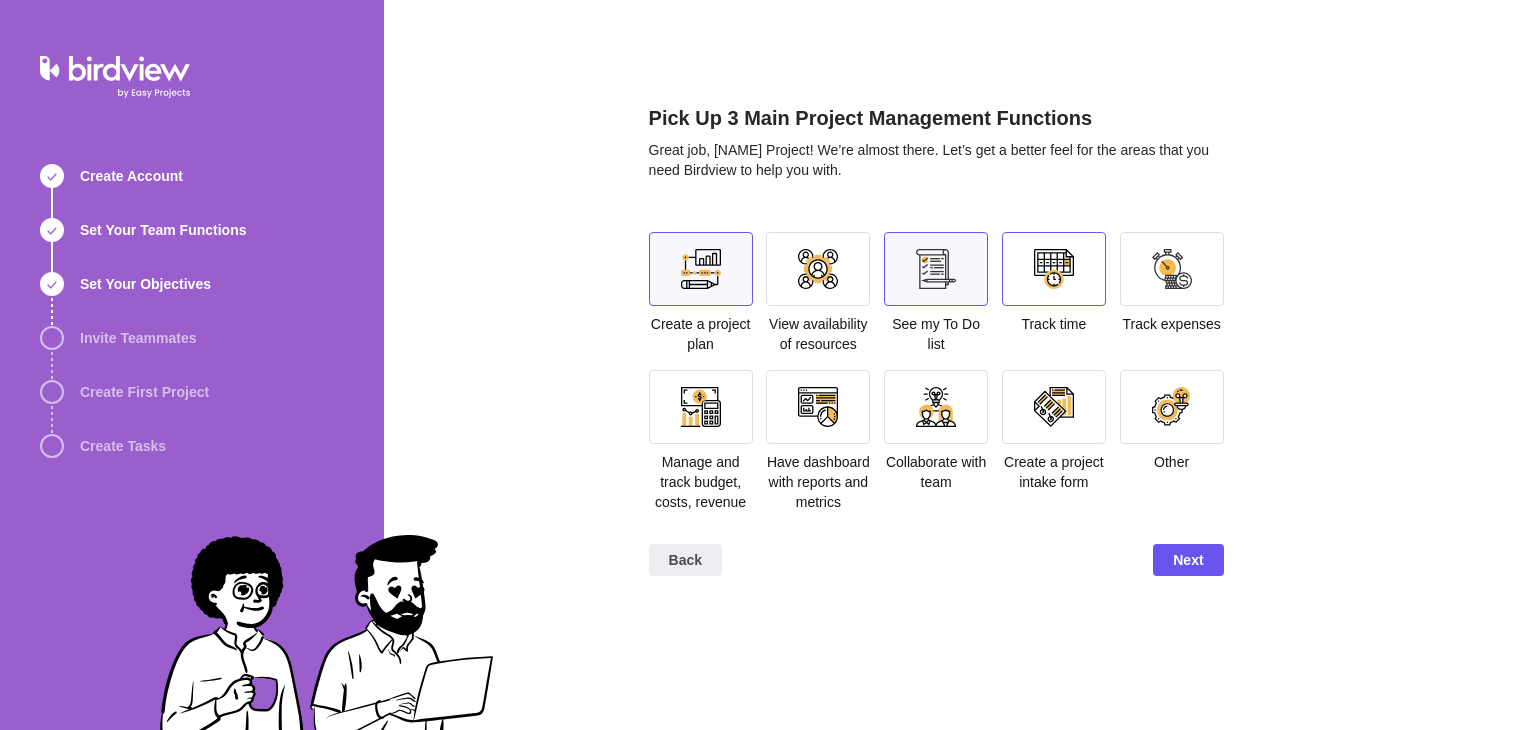 click at bounding box center [1054, 269] 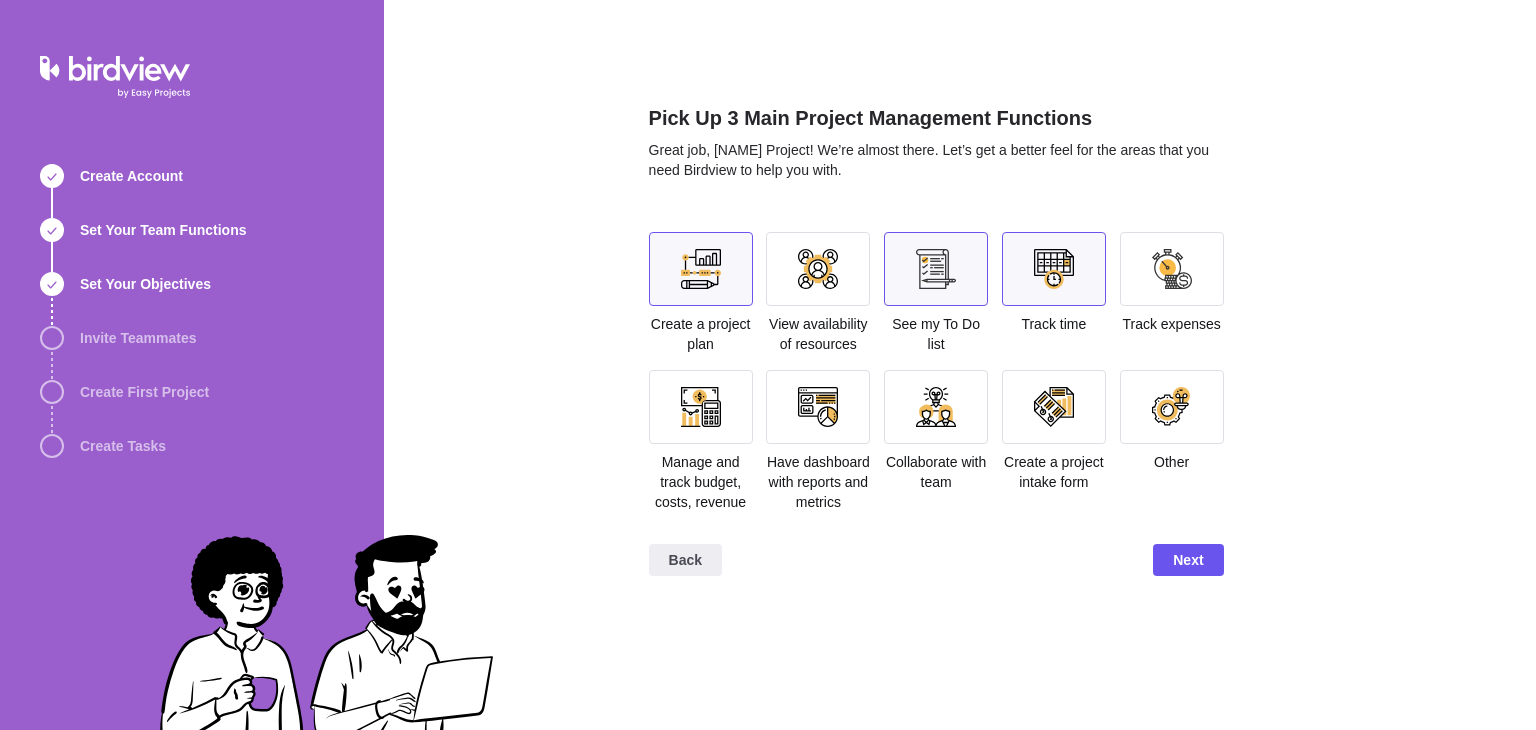 click at bounding box center [1054, 407] 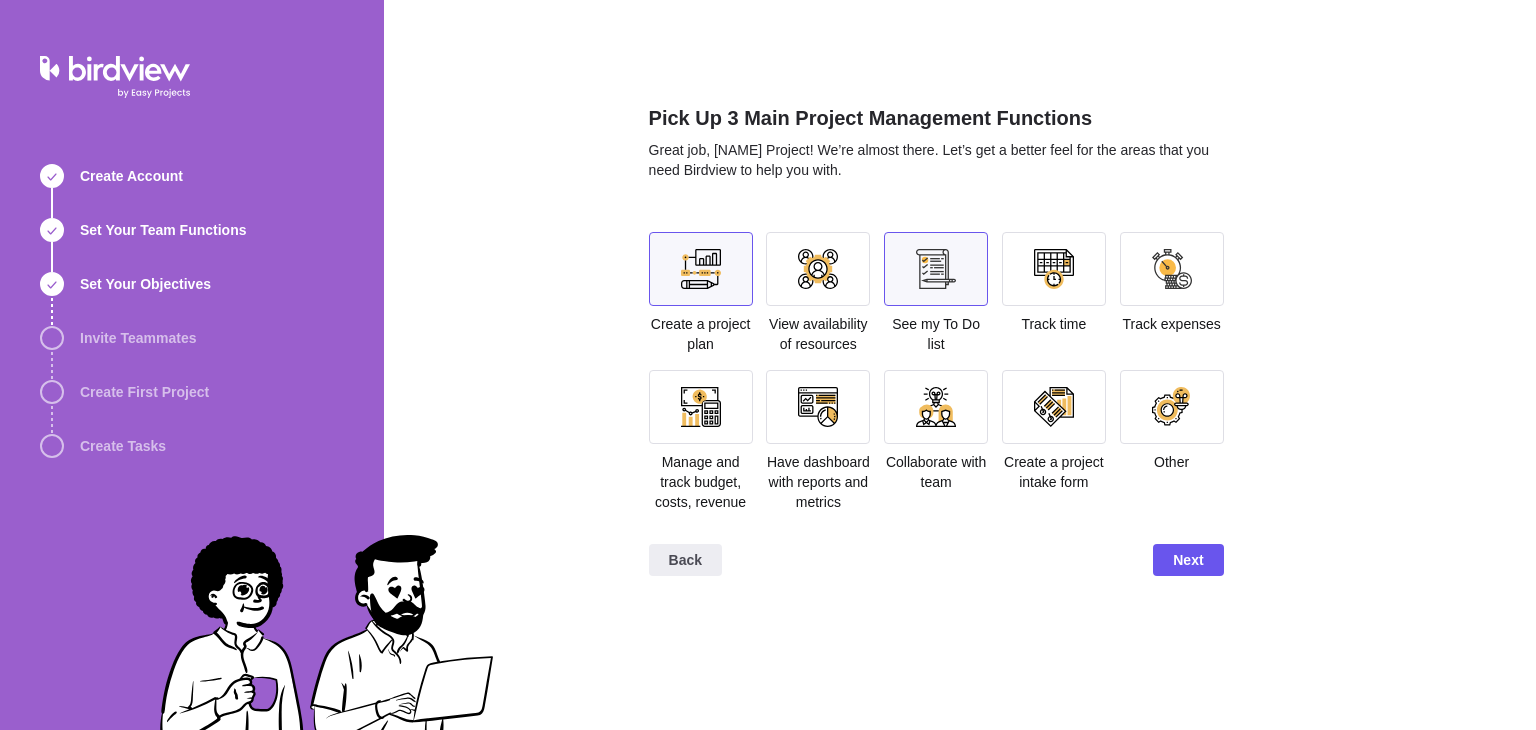click on "Have dashboard with reports and metrics" at bounding box center [818, 441] 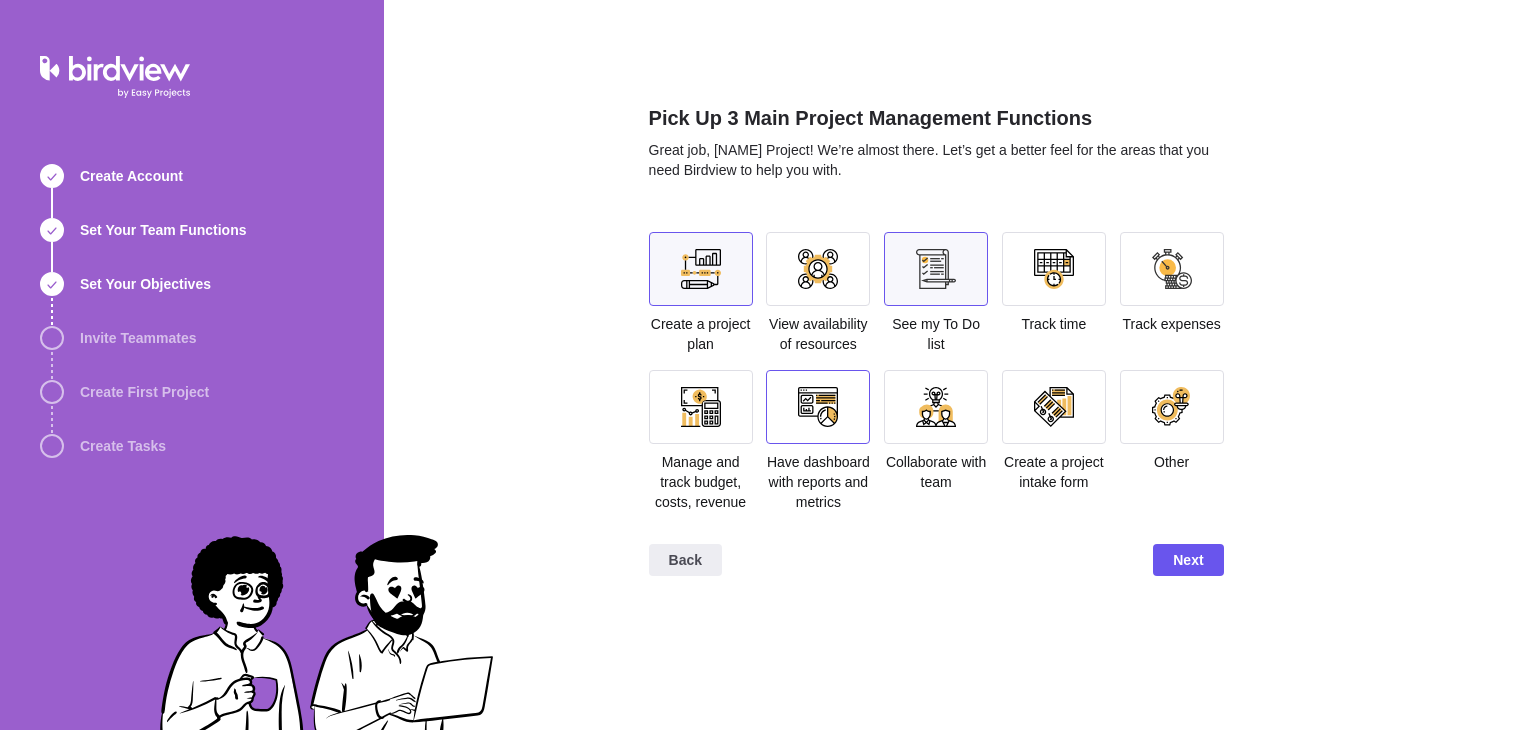 click at bounding box center [818, 407] 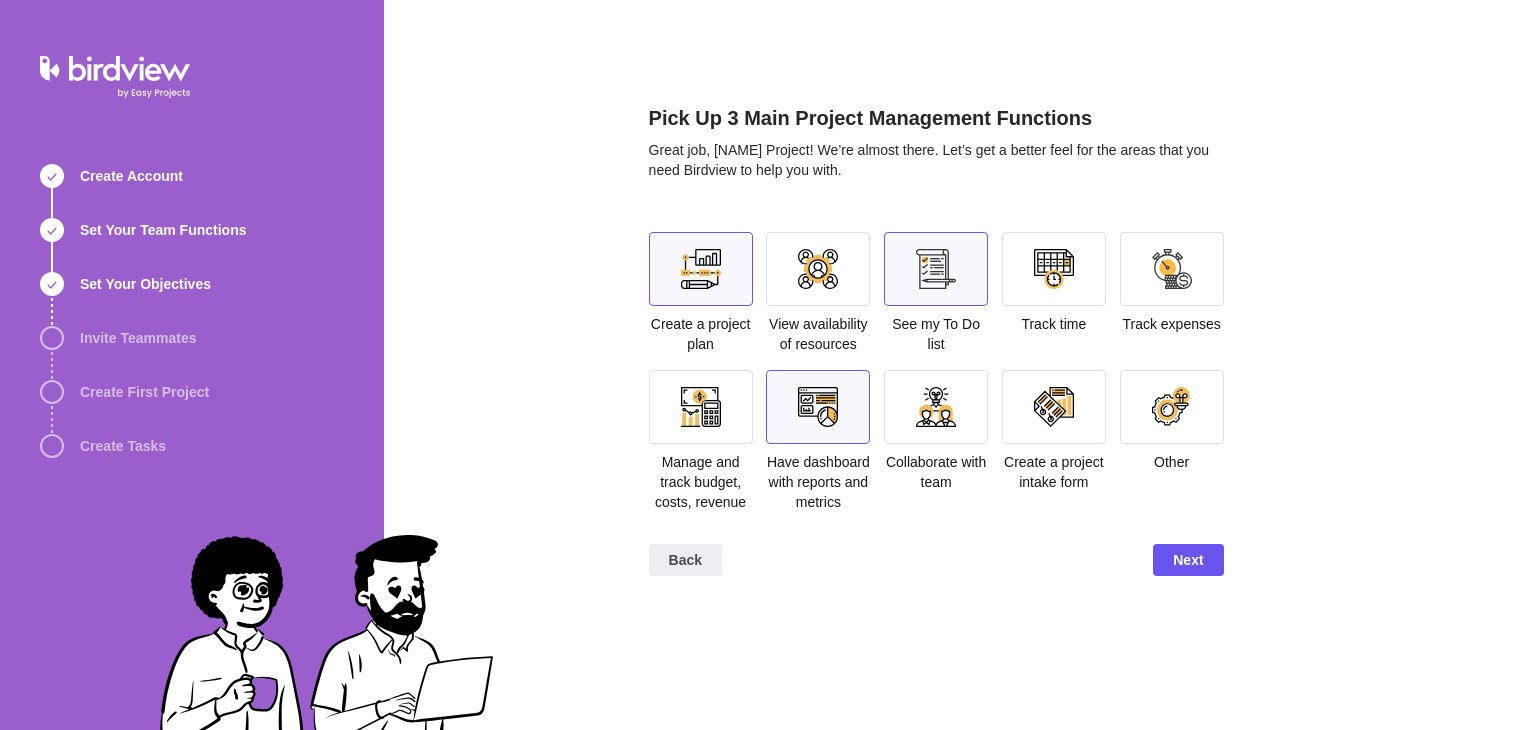click on "Create a project plan View availability of resources See my To Do list Track time Track expenses Manage and track budget, costs, revenue Have dashboard with reports and metrics Collaborate with team Create a project intake form Other" at bounding box center (936, 380) 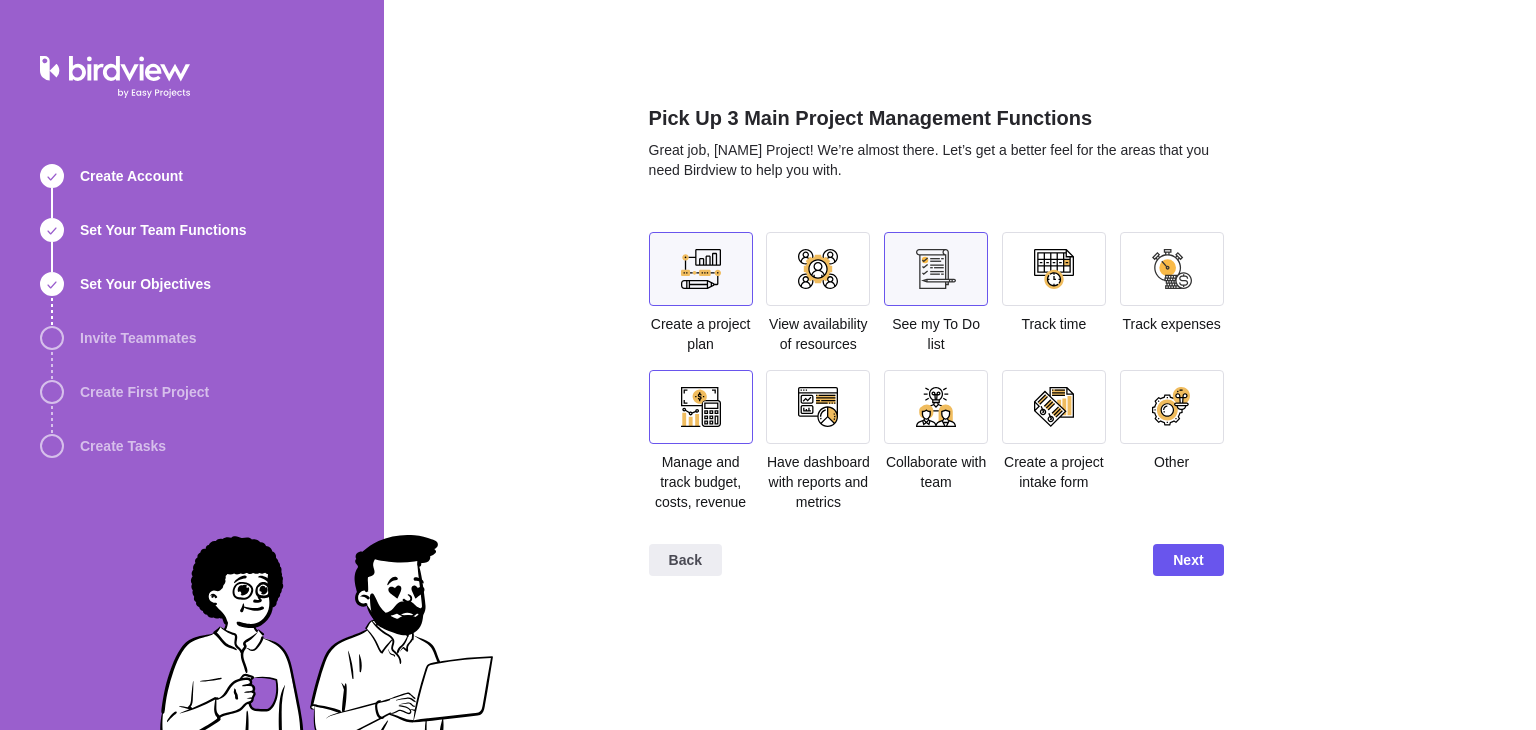 click at bounding box center [701, 407] 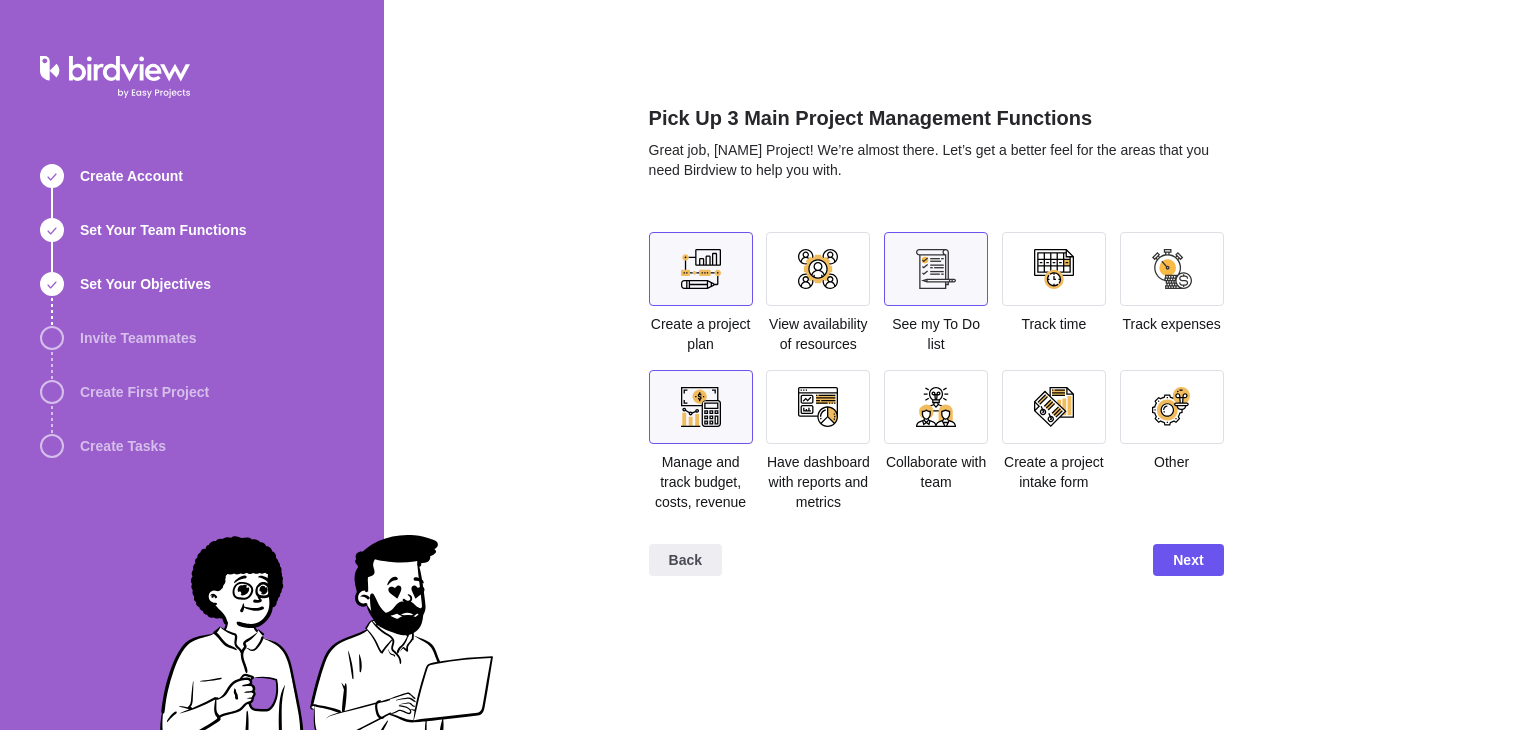 click at bounding box center [936, 269] 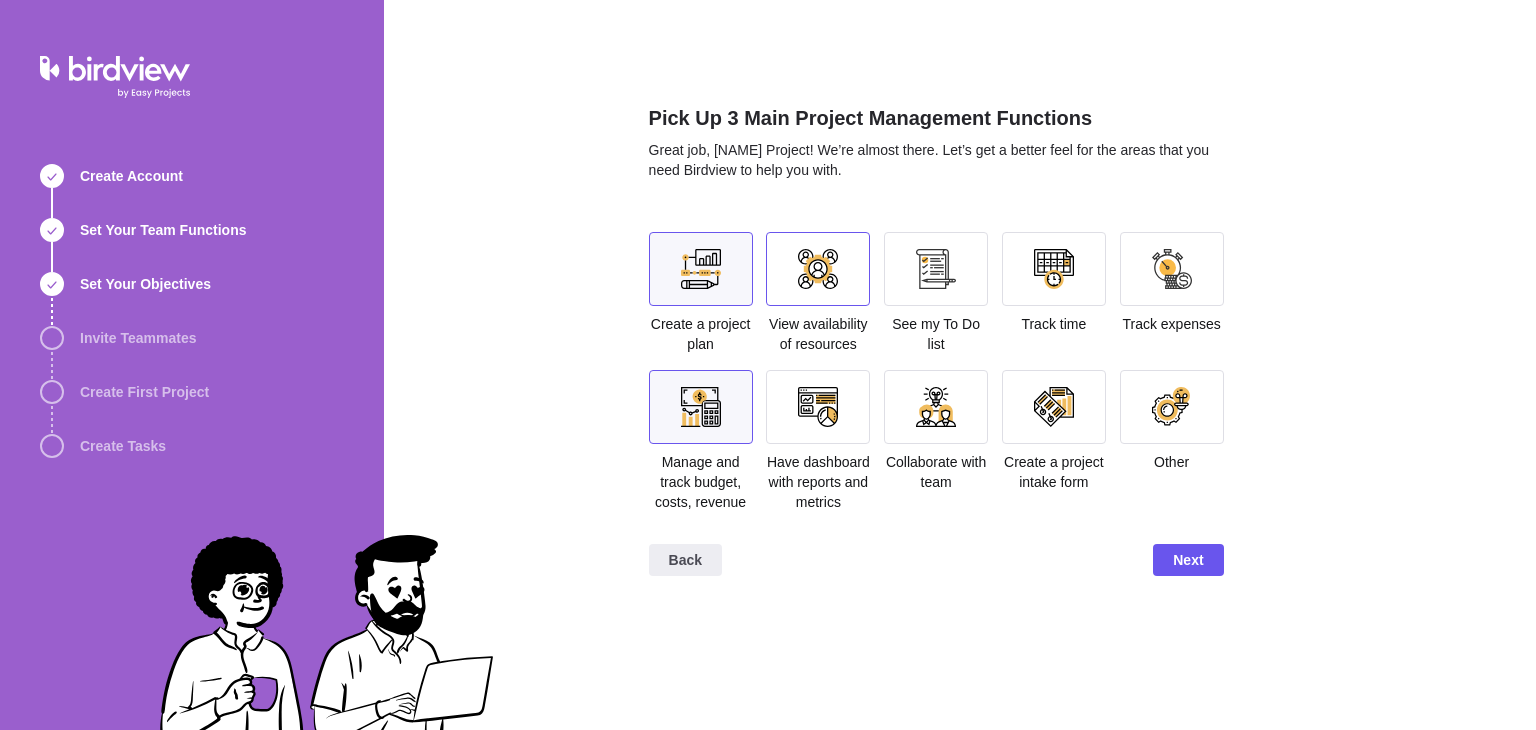 click at bounding box center [818, 269] 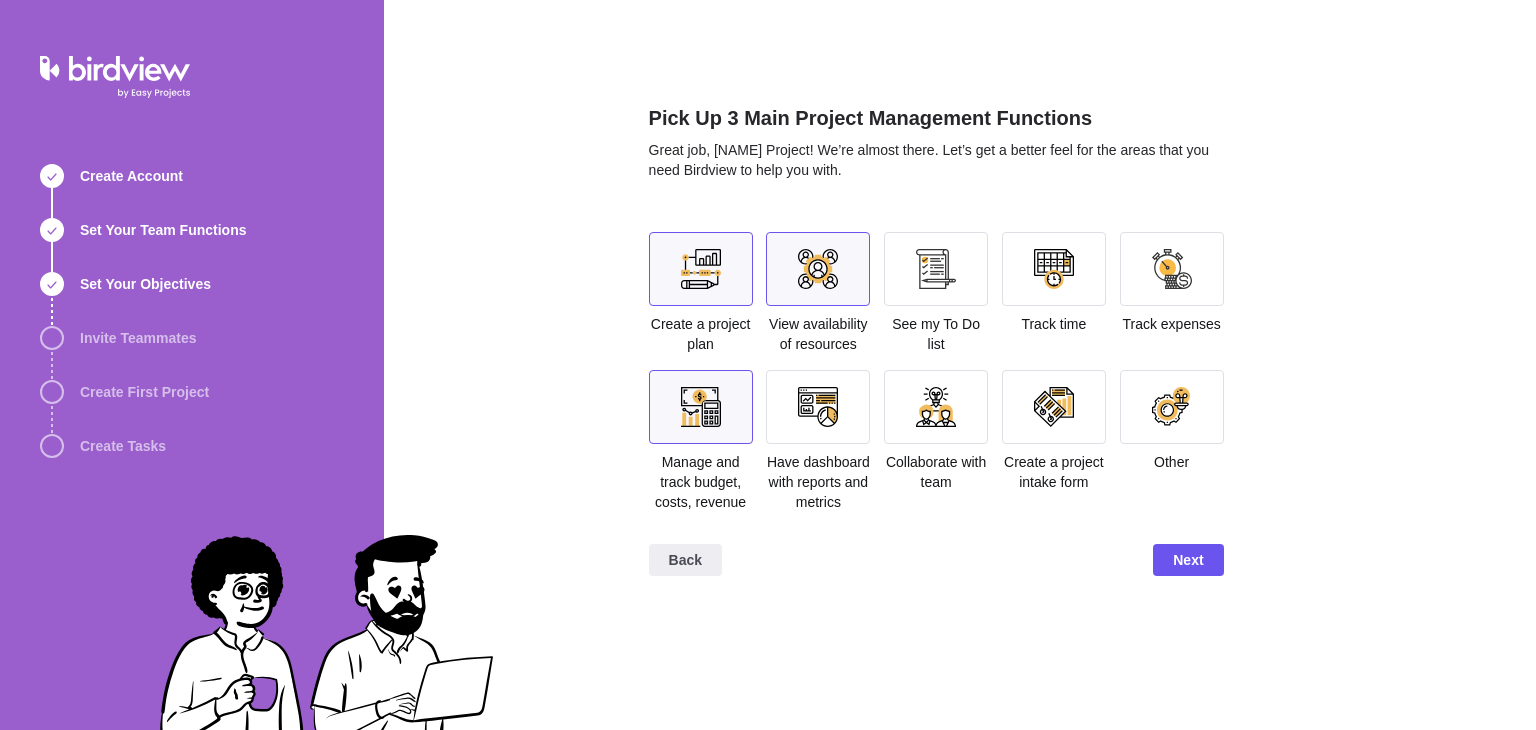 click on "Collaborate with team" at bounding box center (936, 449) 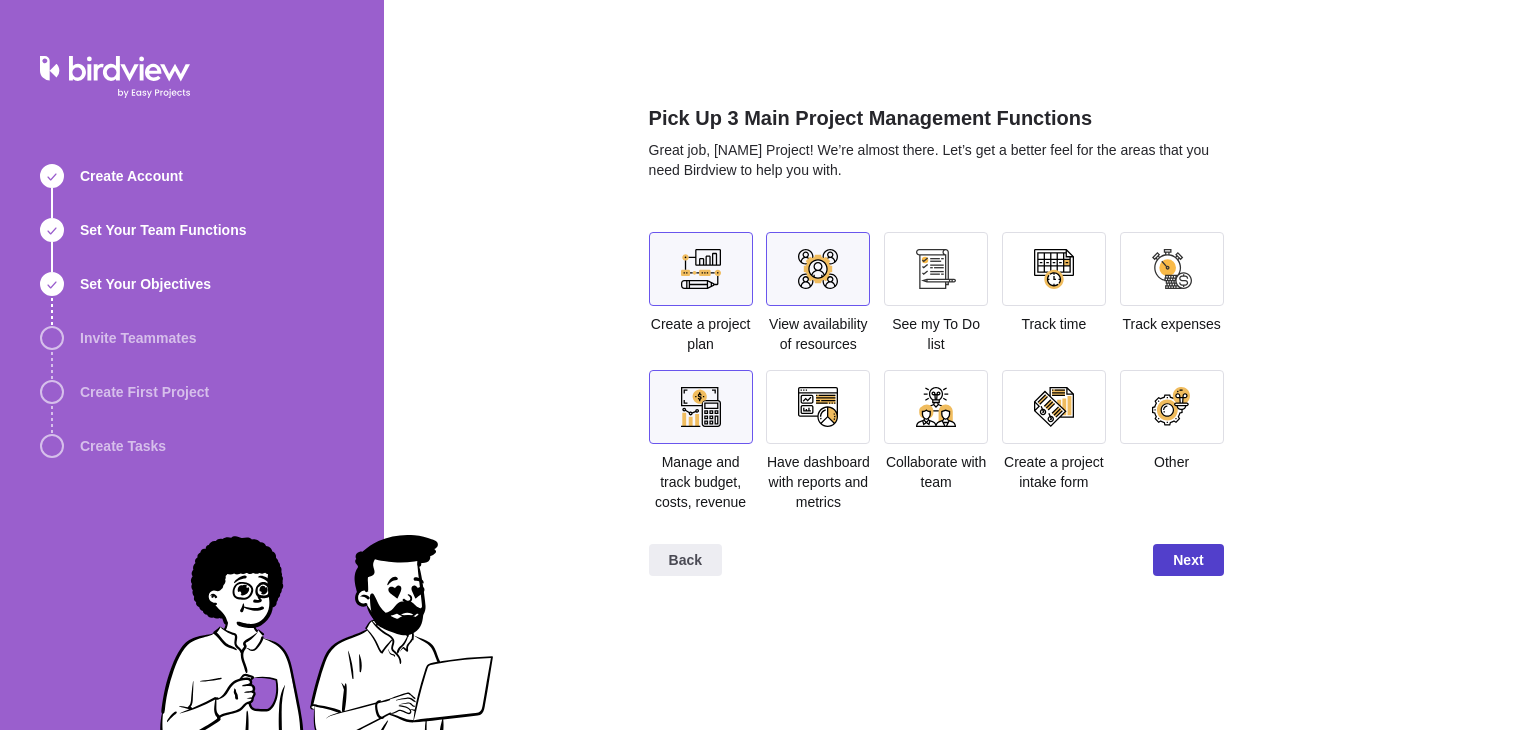 click on "Next" at bounding box center [1188, 560] 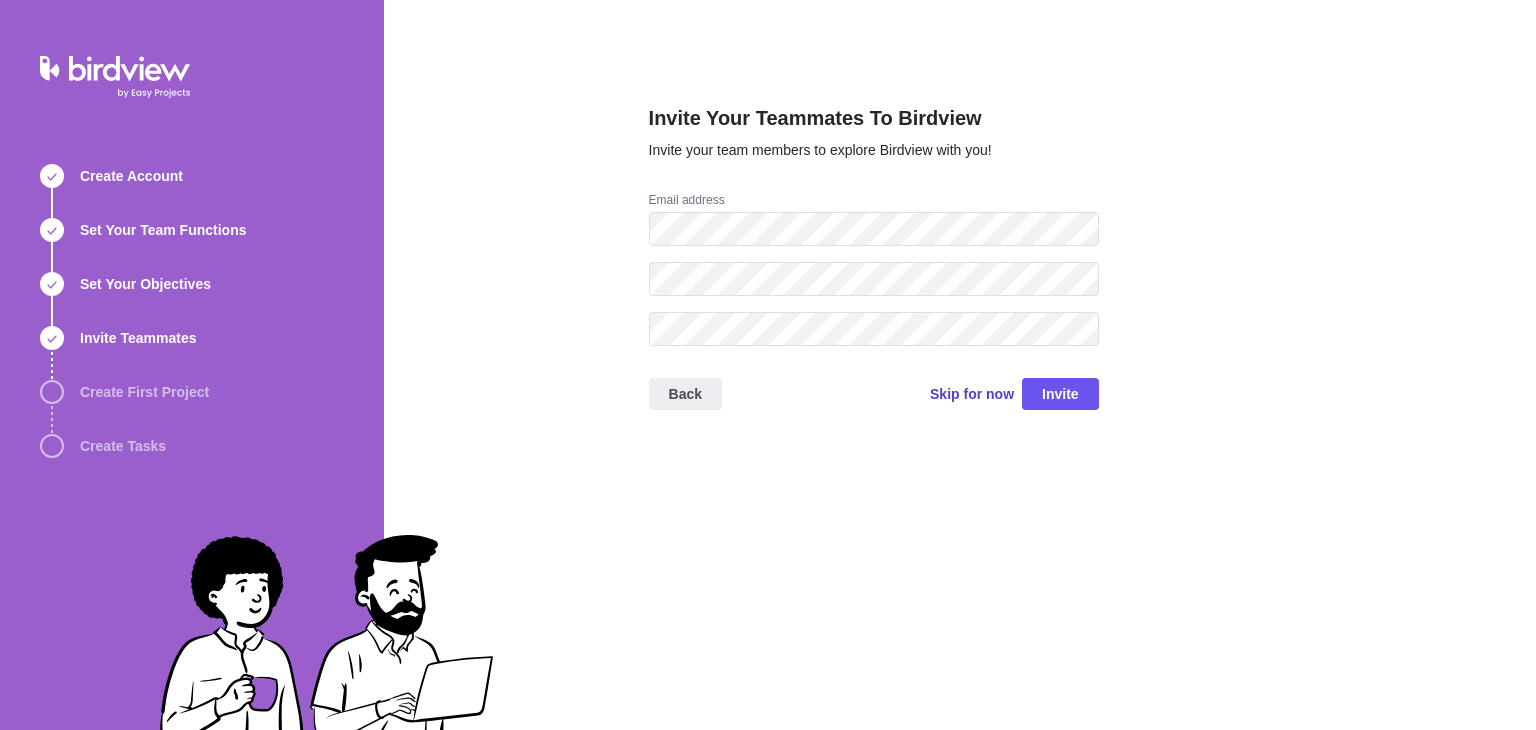 click on "Skip for now" at bounding box center (972, 394) 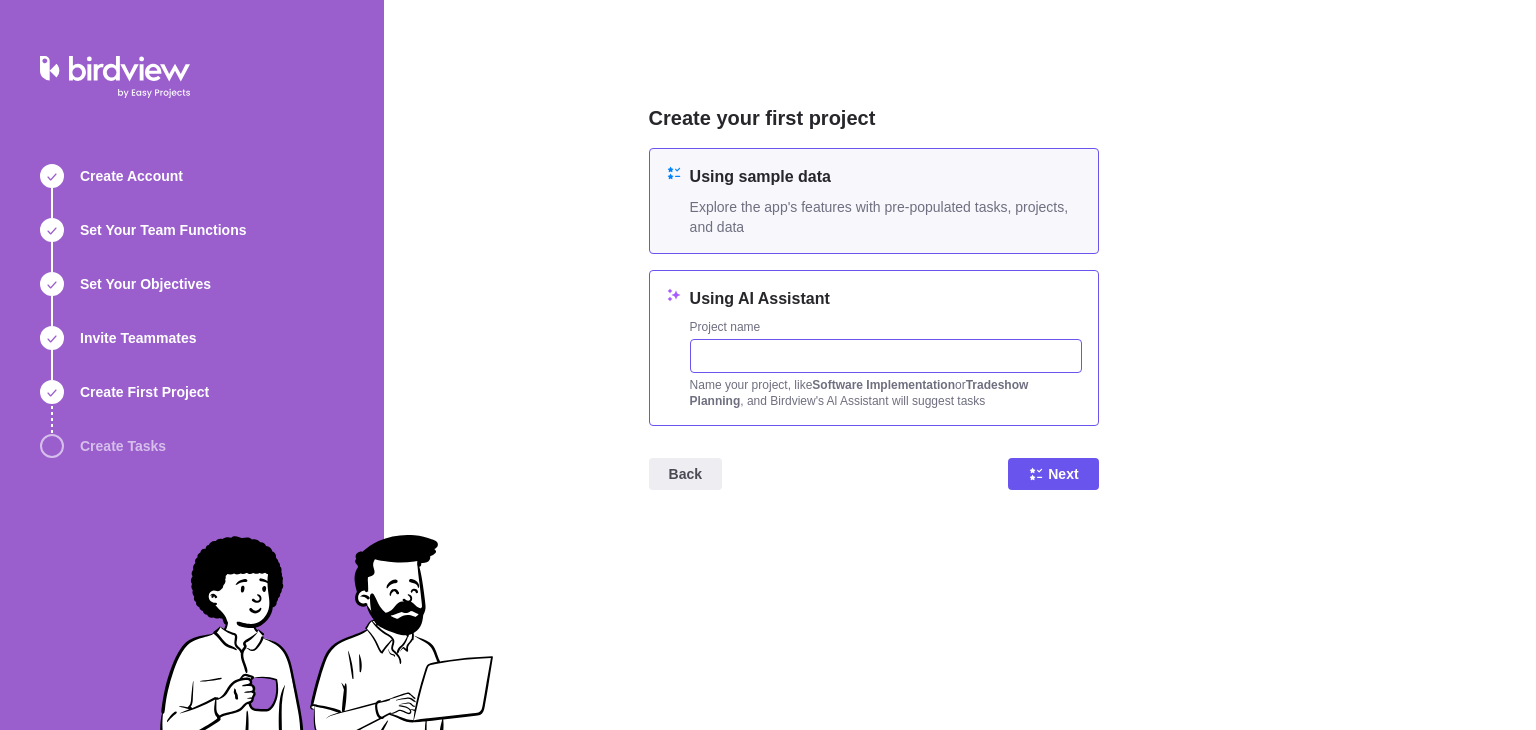 click at bounding box center (886, 356) 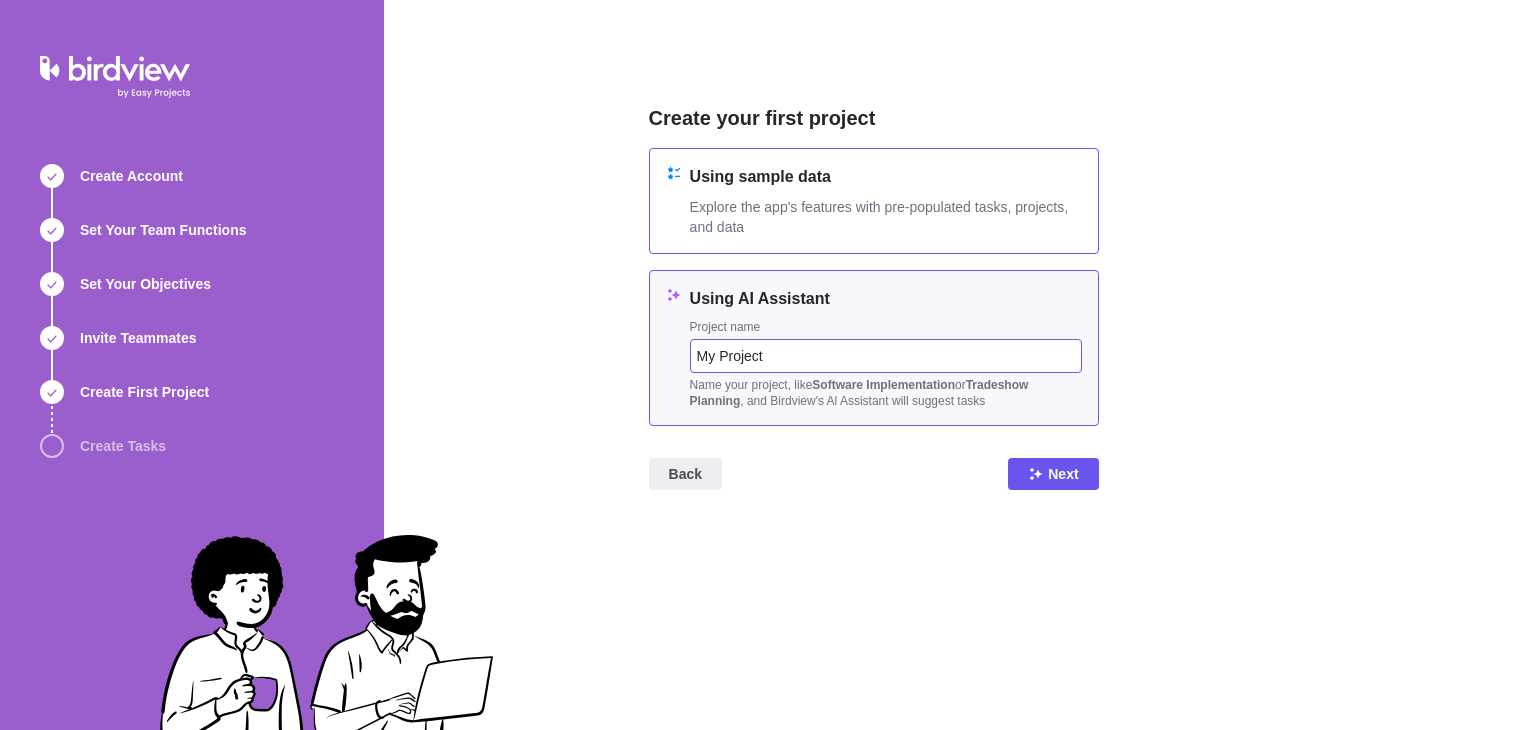type on "My Project" 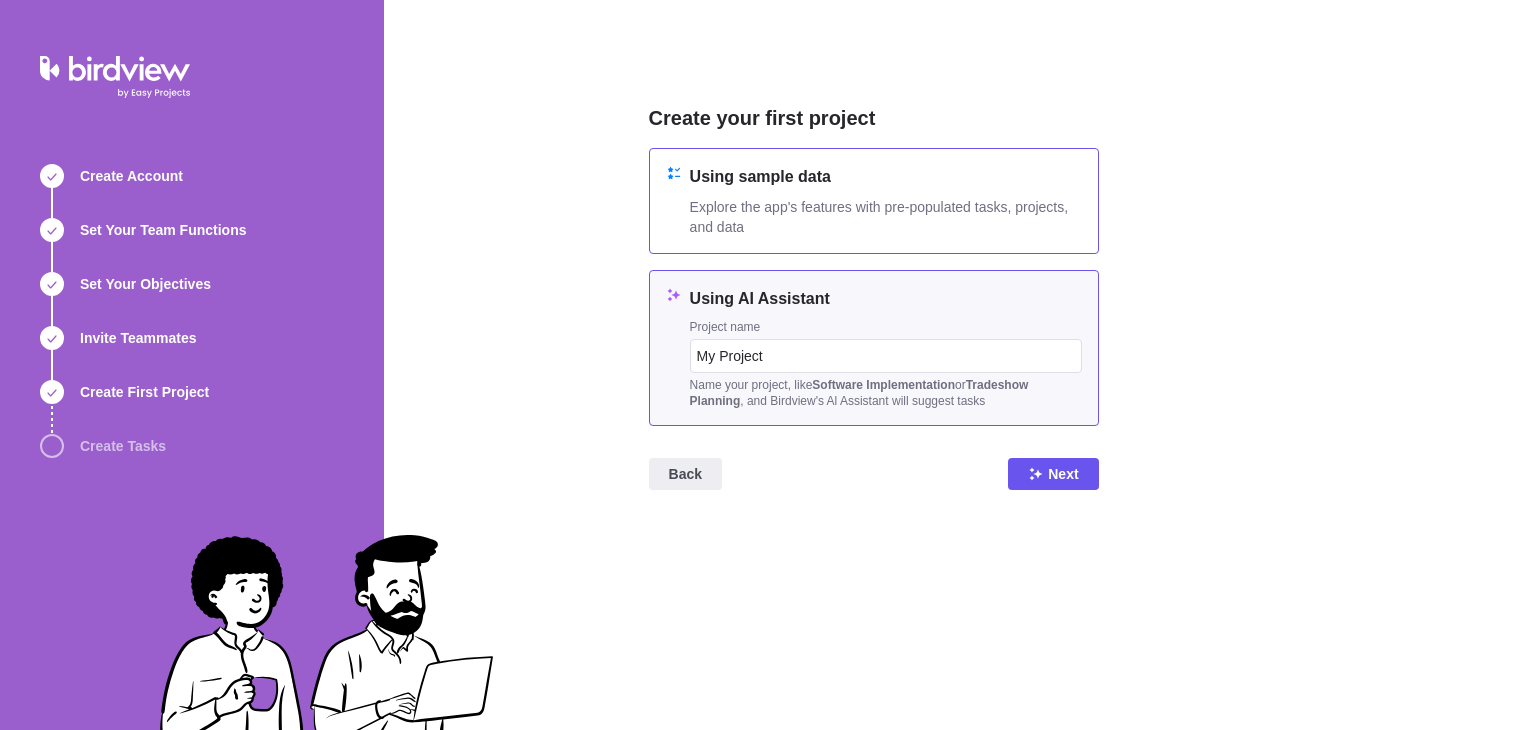 click on "Explore the app's features with pre-populated tasks, projects, and data" at bounding box center [886, 217] 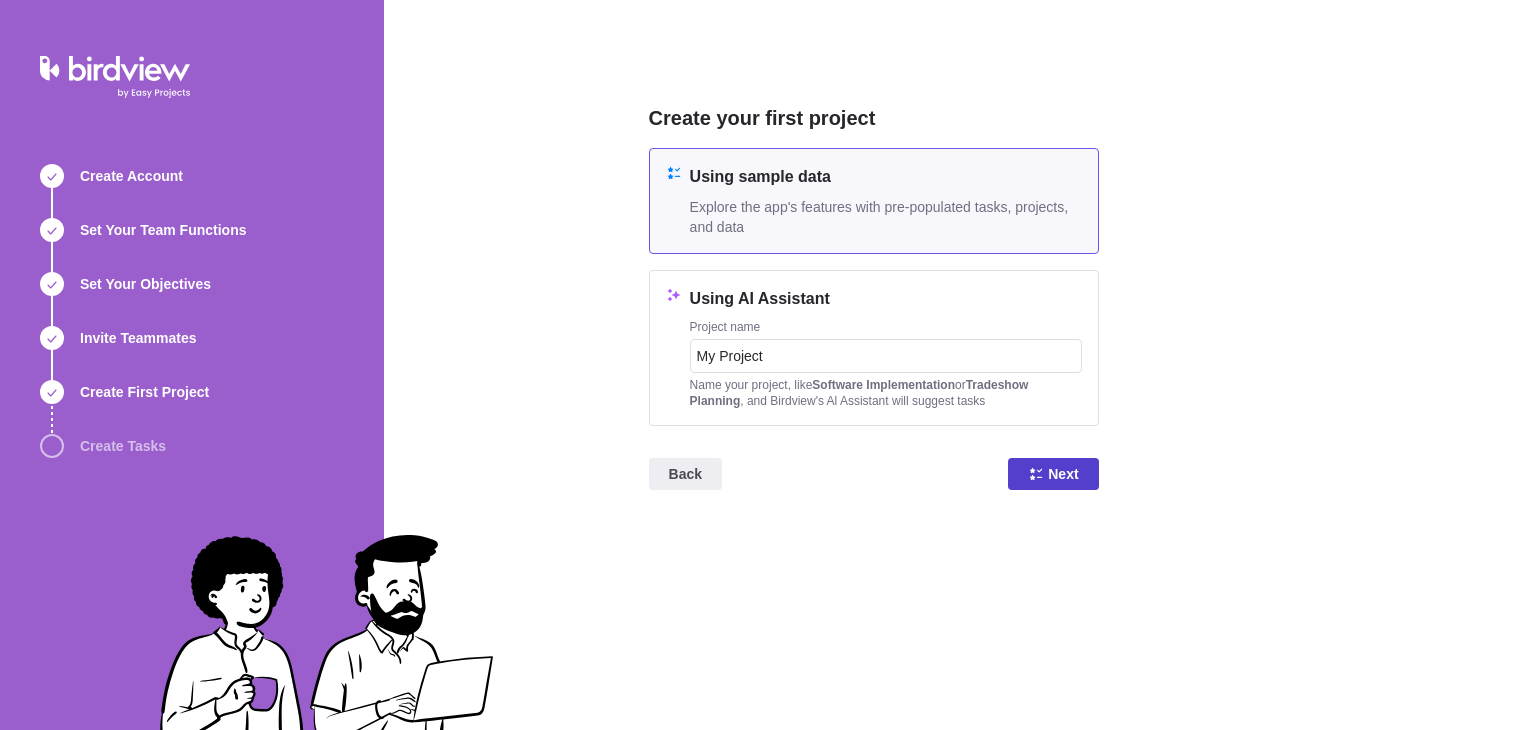 click on "Next" at bounding box center (1053, 474) 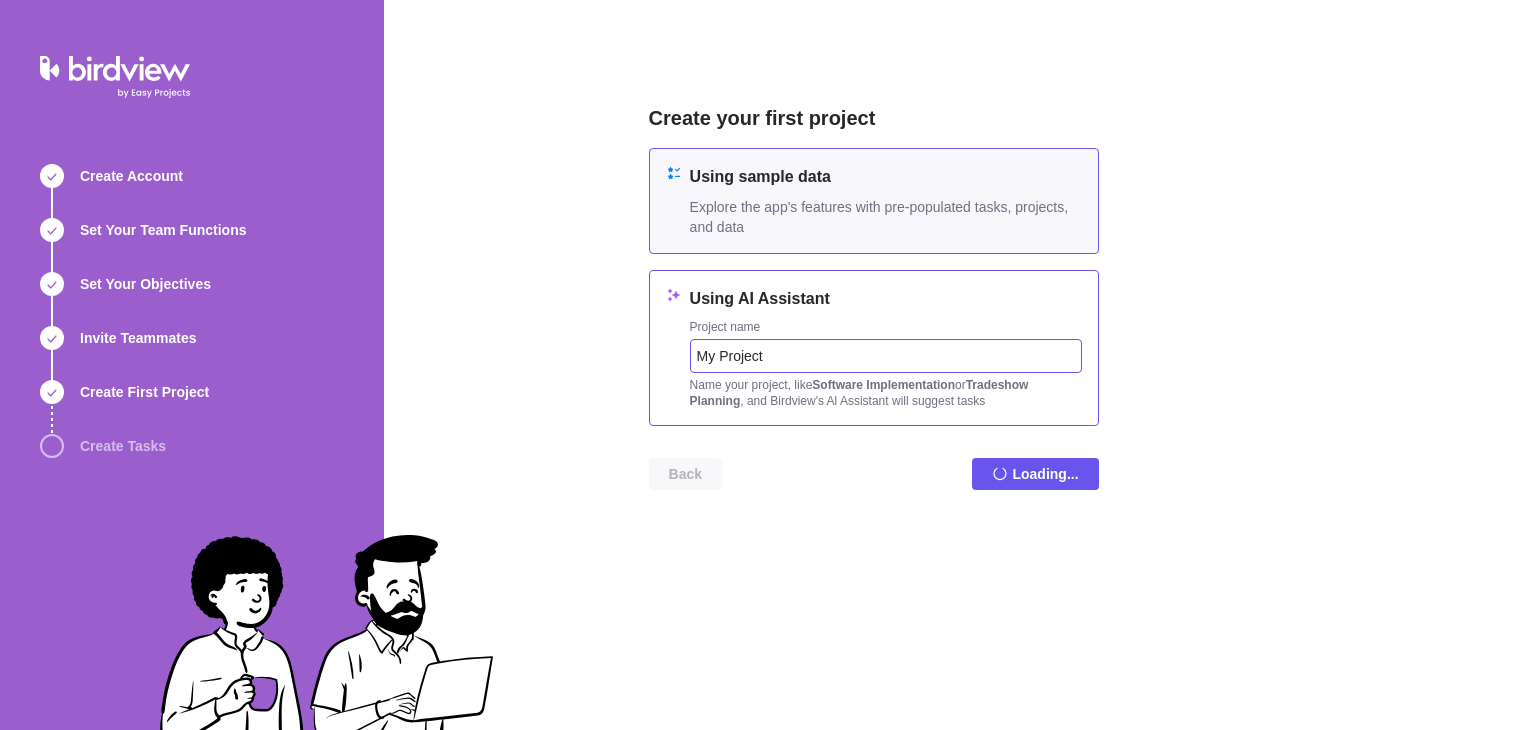 click on "My Project" at bounding box center [886, 356] 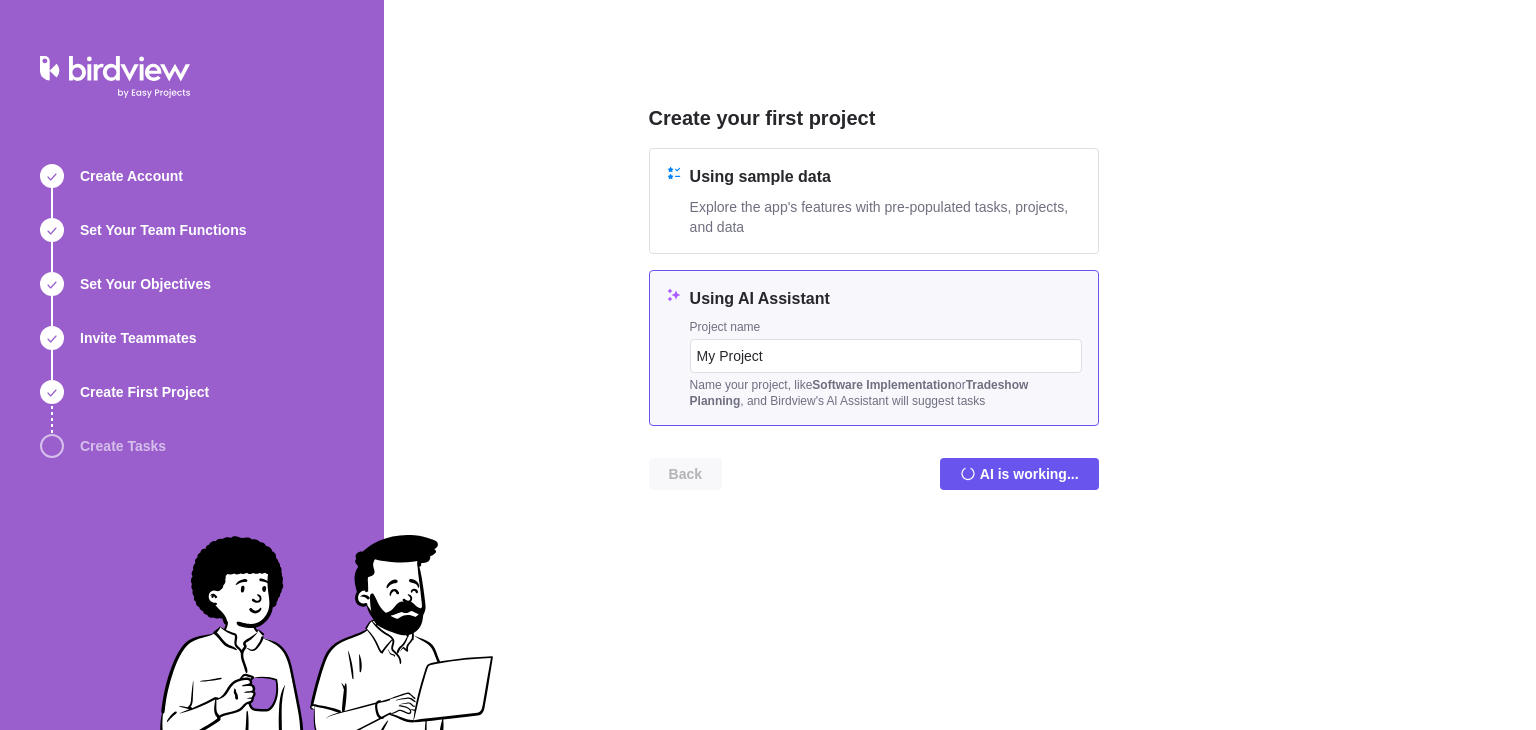 click on "Back AI is working..." at bounding box center (874, 482) 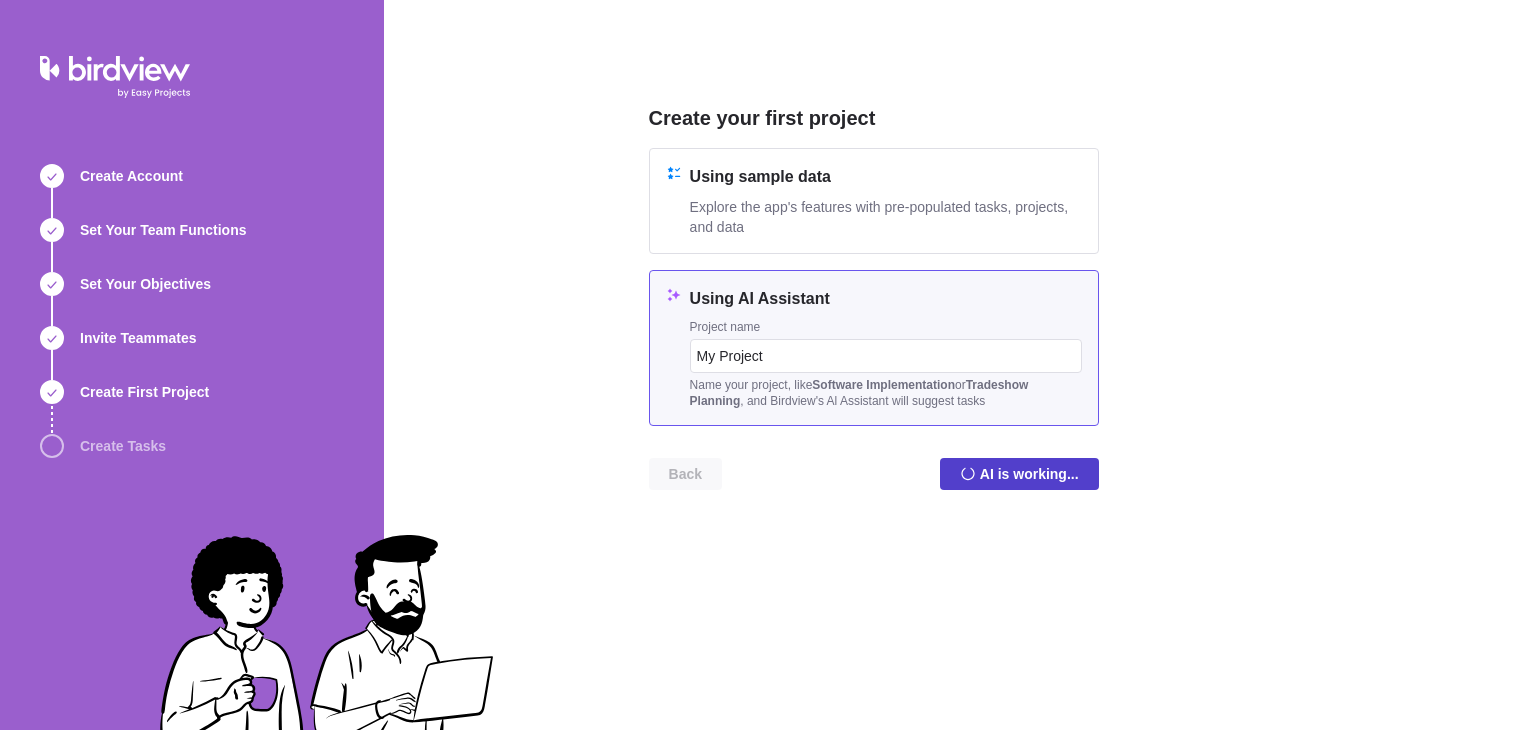 click on "AI is working..." at bounding box center (1029, 474) 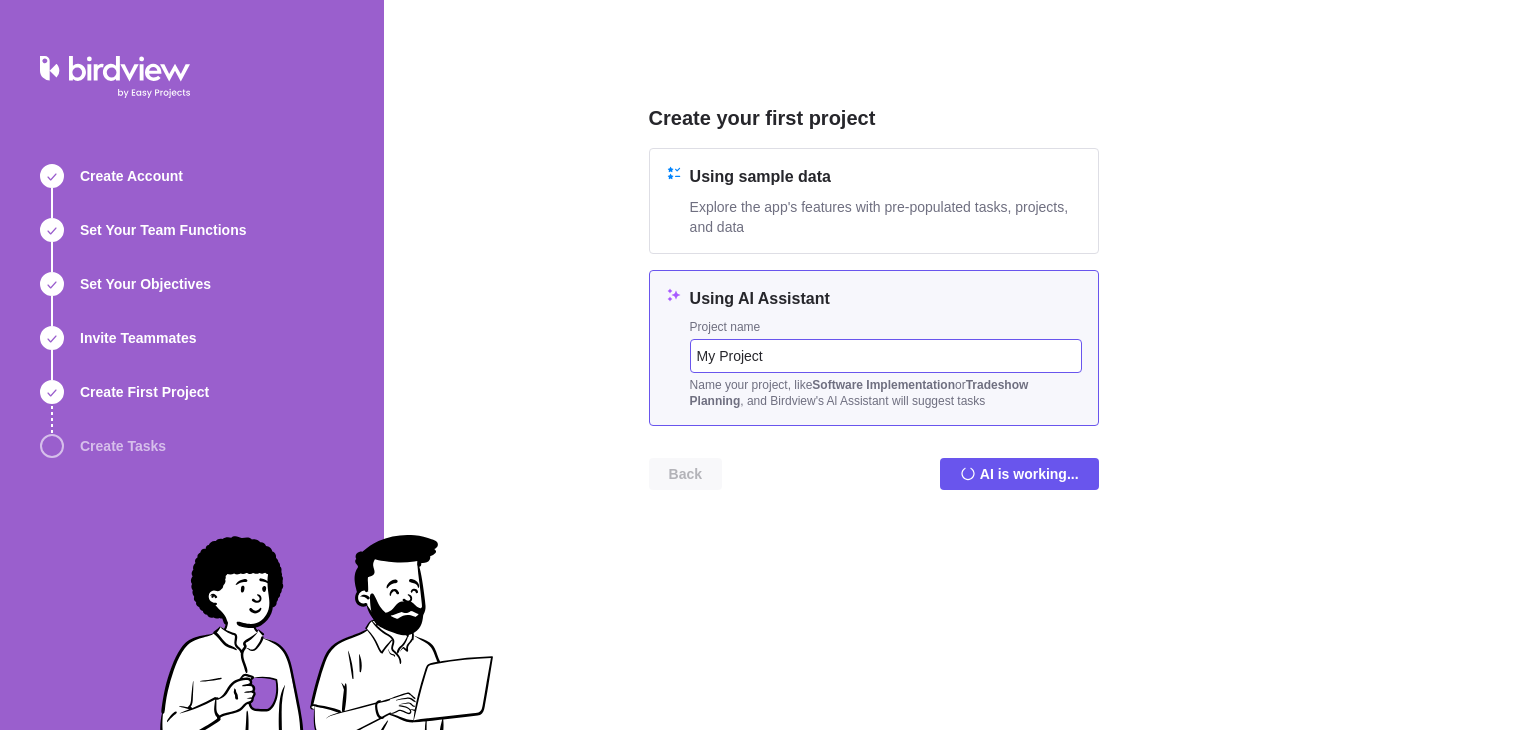 click on "My Project" at bounding box center (886, 356) 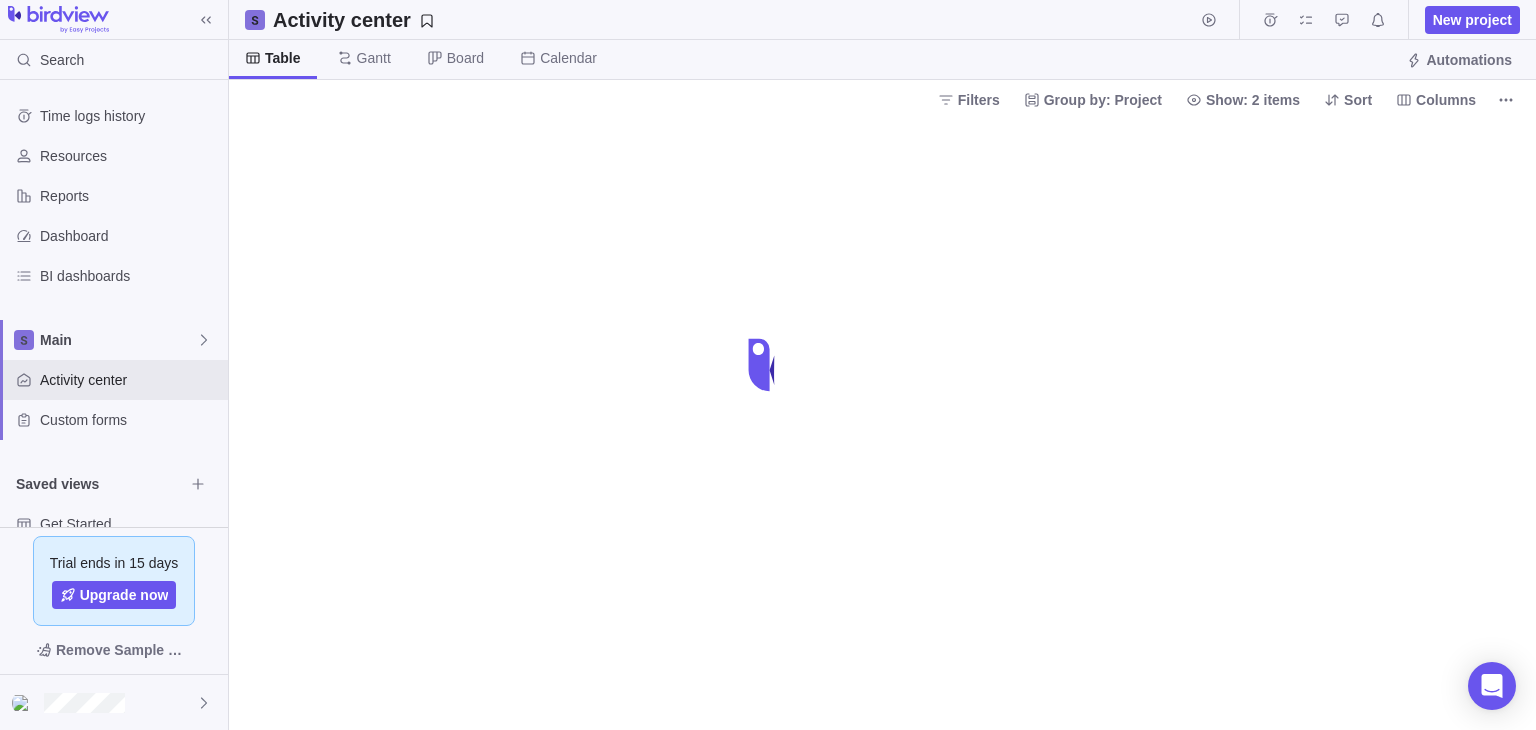 scroll, scrollTop: 0, scrollLeft: 0, axis: both 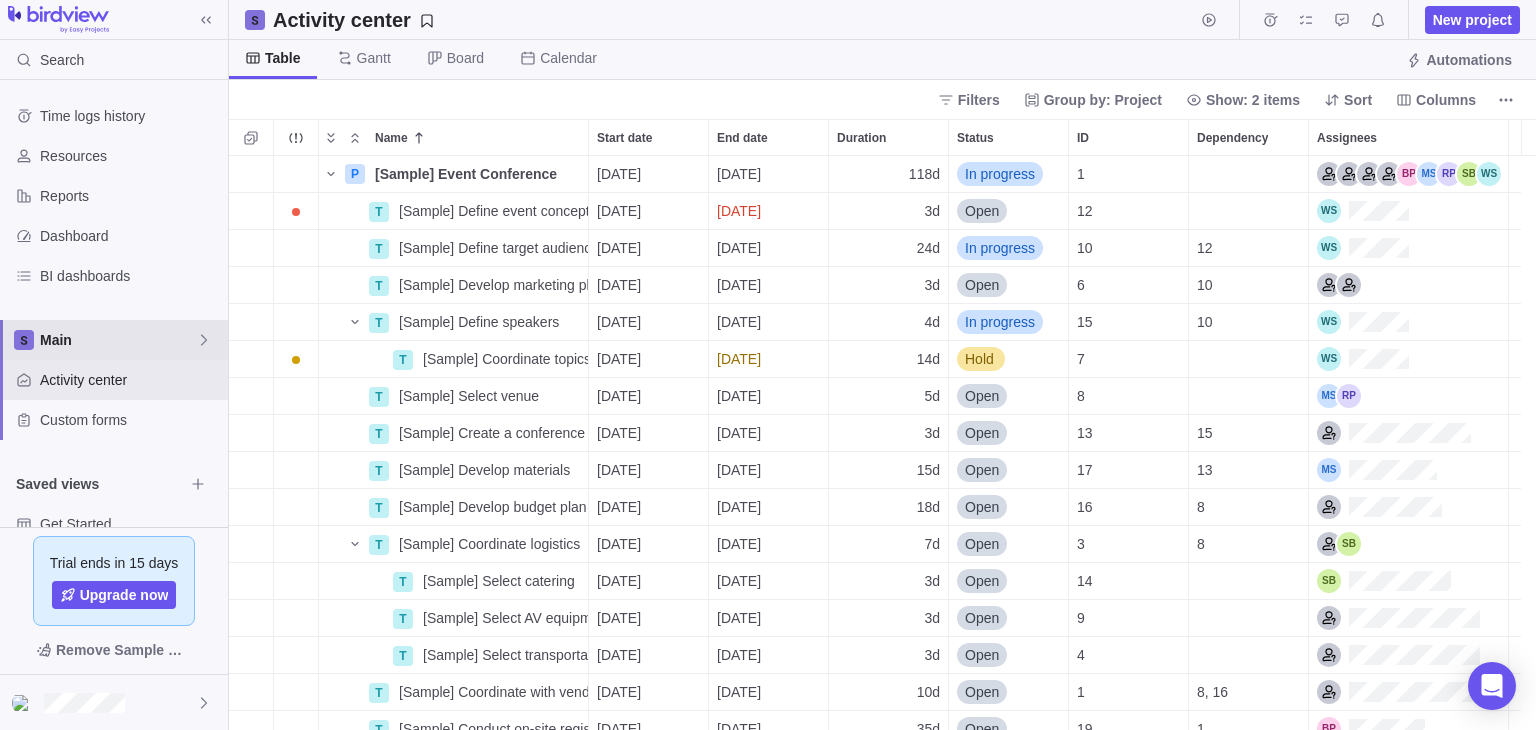 click 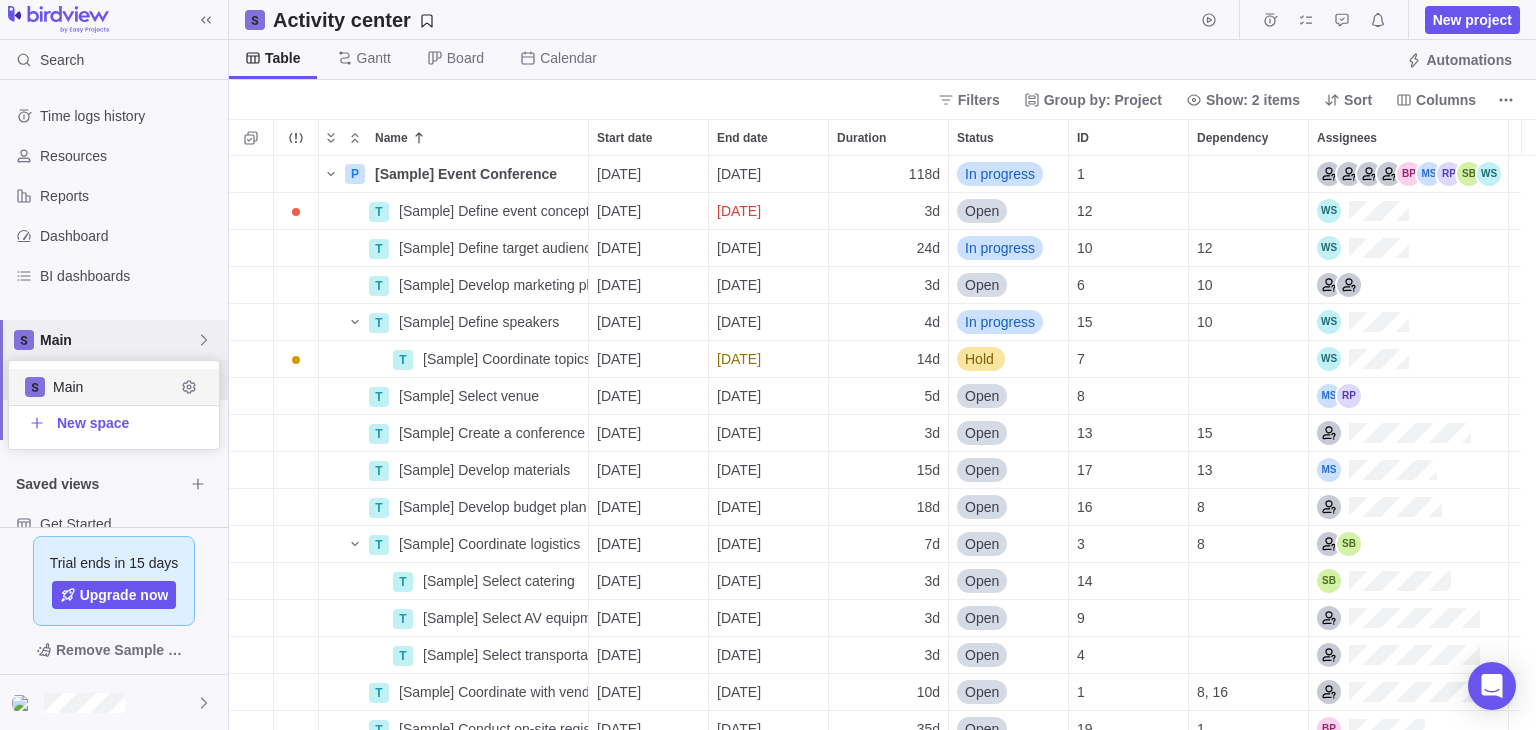 scroll, scrollTop: 16, scrollLeft: 16, axis: both 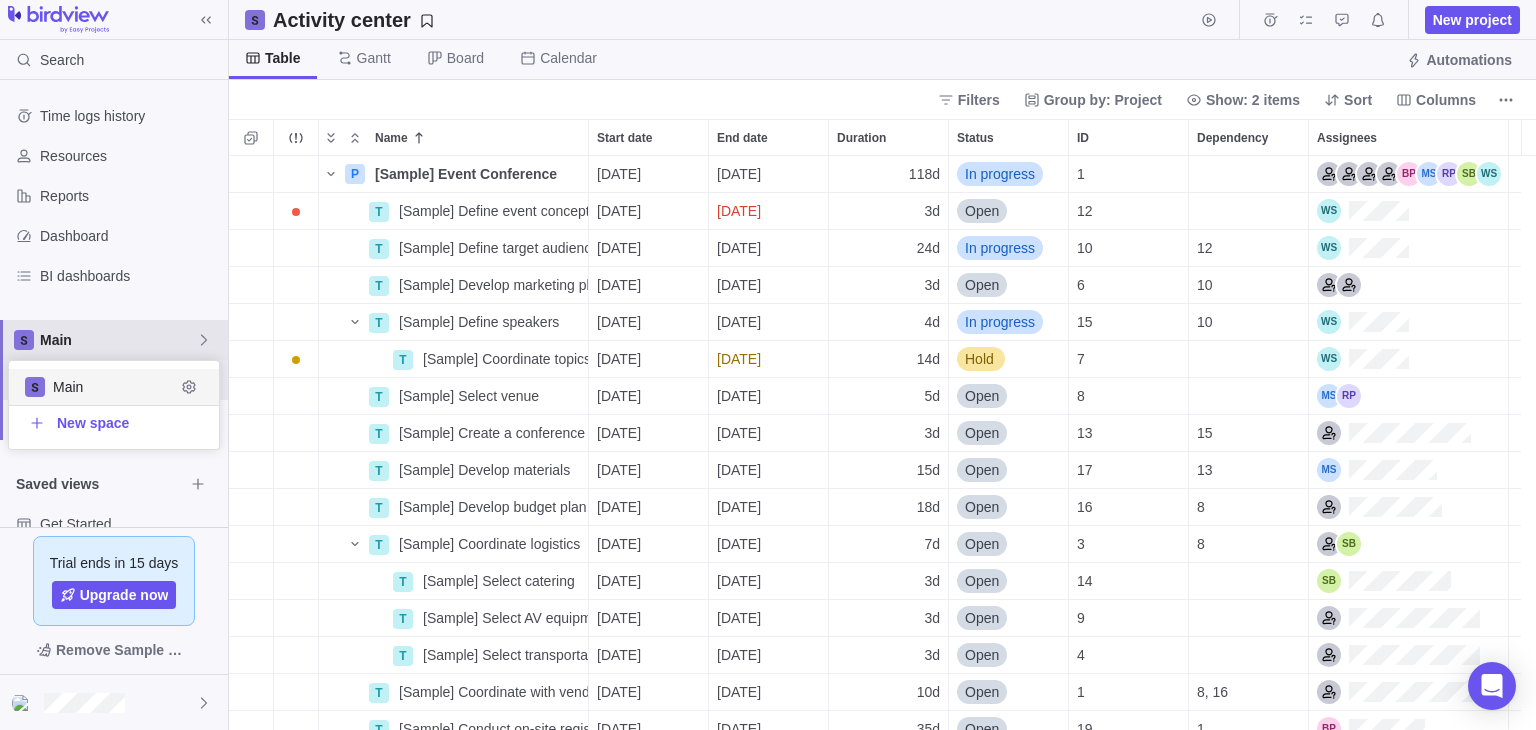 click 